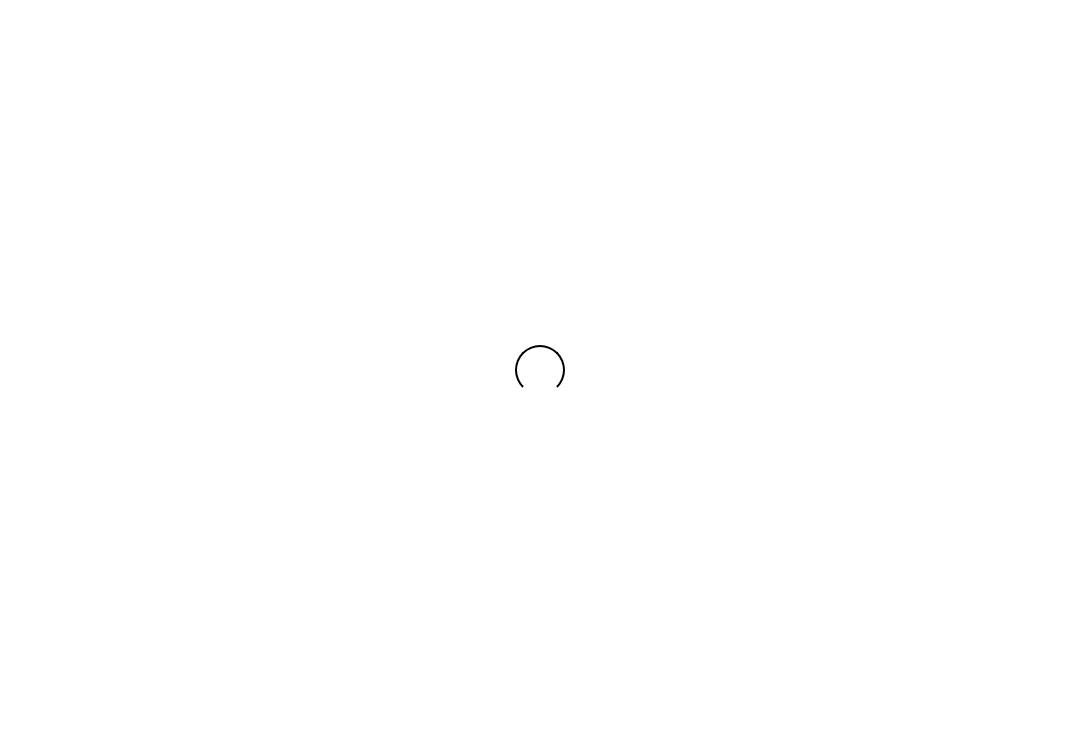 scroll, scrollTop: 0, scrollLeft: 0, axis: both 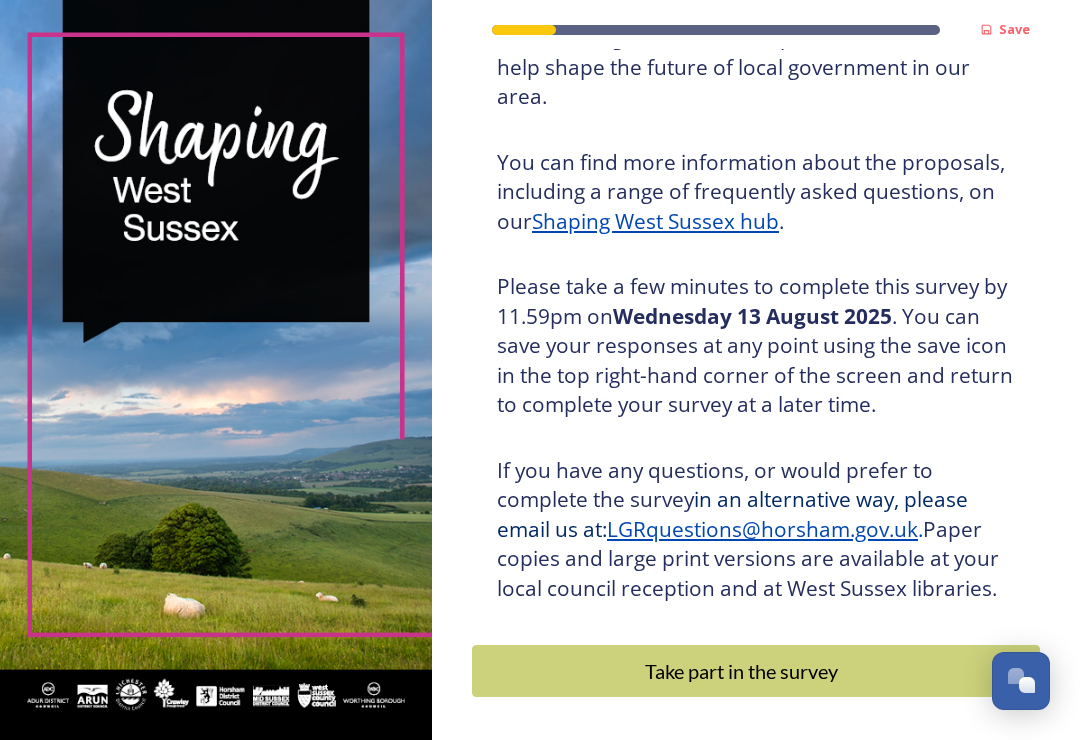 click on "Take part in the survey" at bounding box center (741, 671) 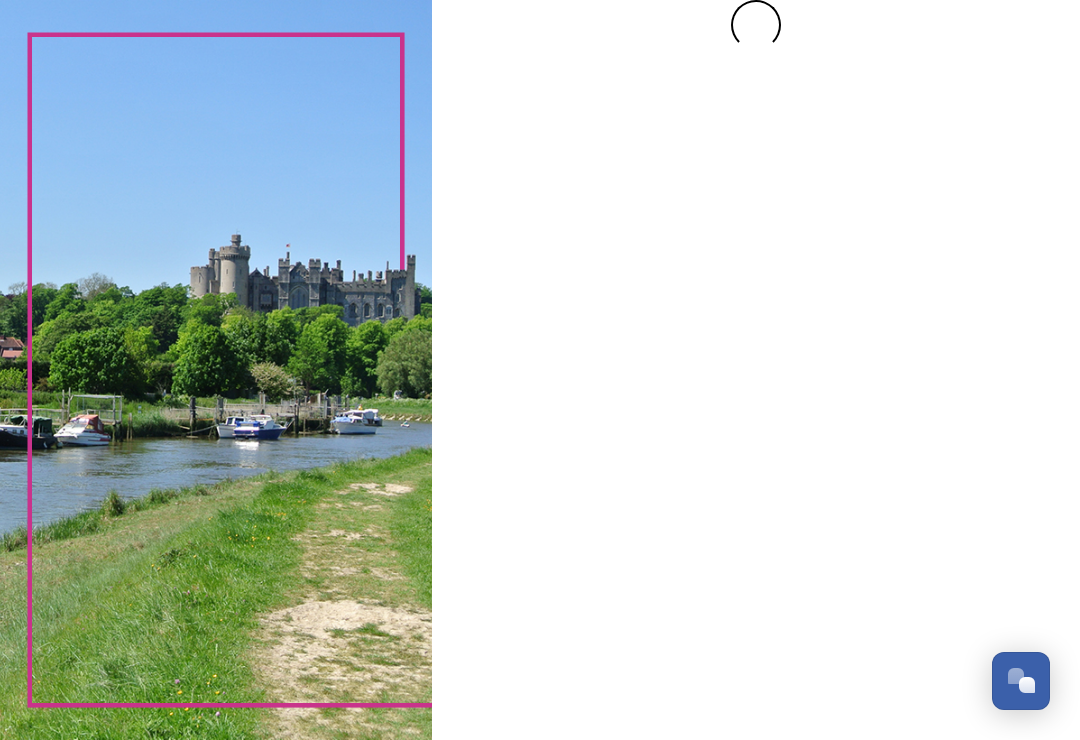 scroll, scrollTop: 0, scrollLeft: 0, axis: both 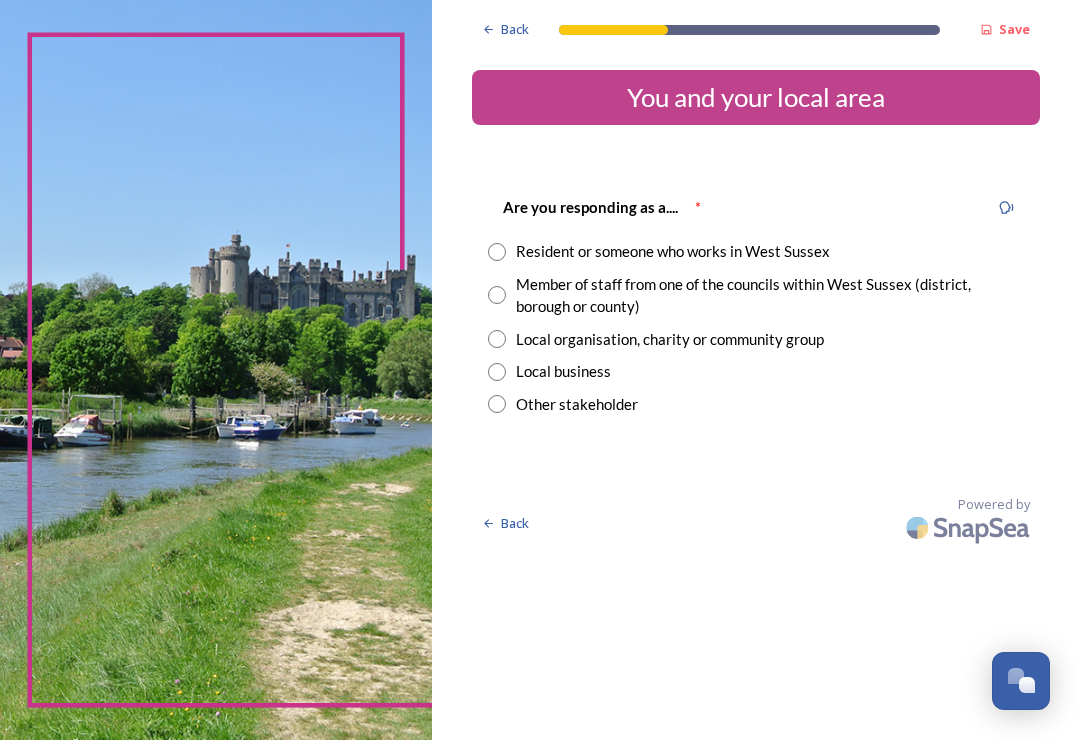 click at bounding box center (497, 252) 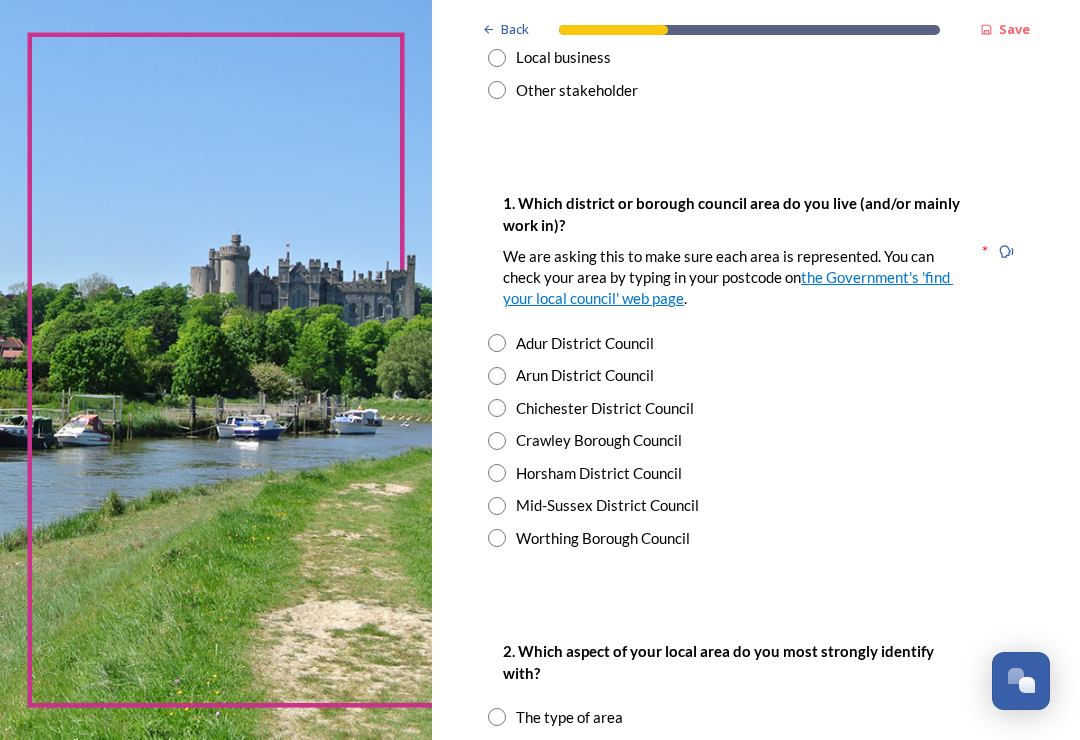 scroll, scrollTop: 314, scrollLeft: 0, axis: vertical 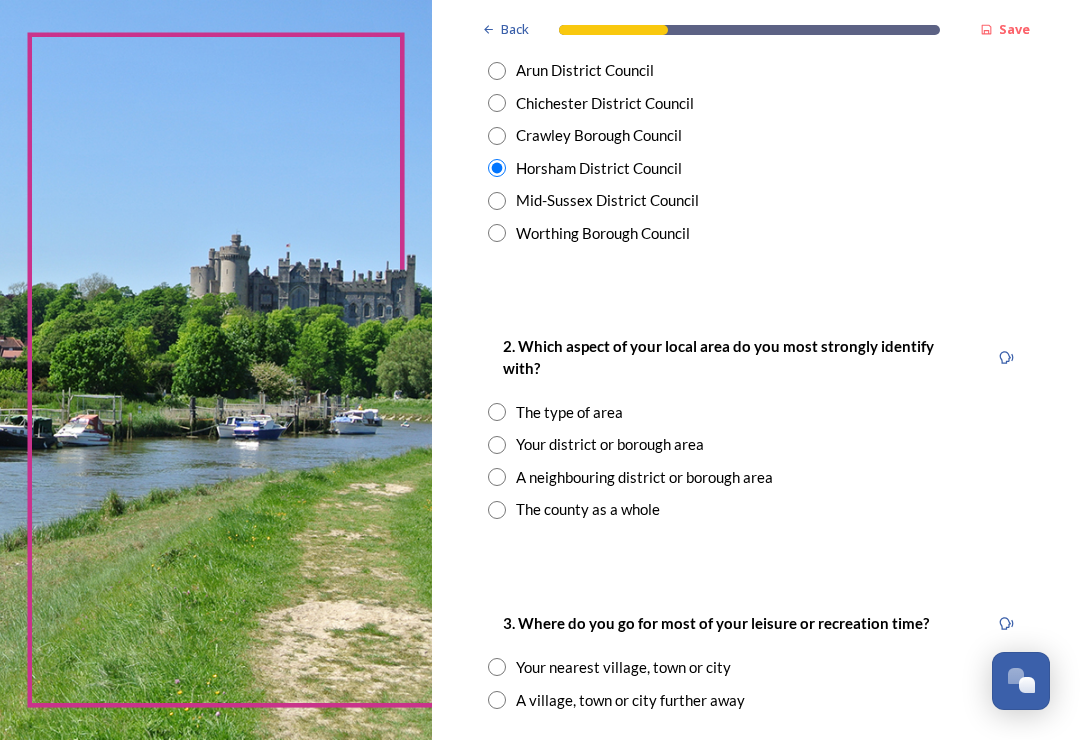 click on "2. Which aspect of your local area do you most strongly identify with? The type of area Your district or borough area A neighbouring district or borough area The county as a whole" at bounding box center (756, 427) 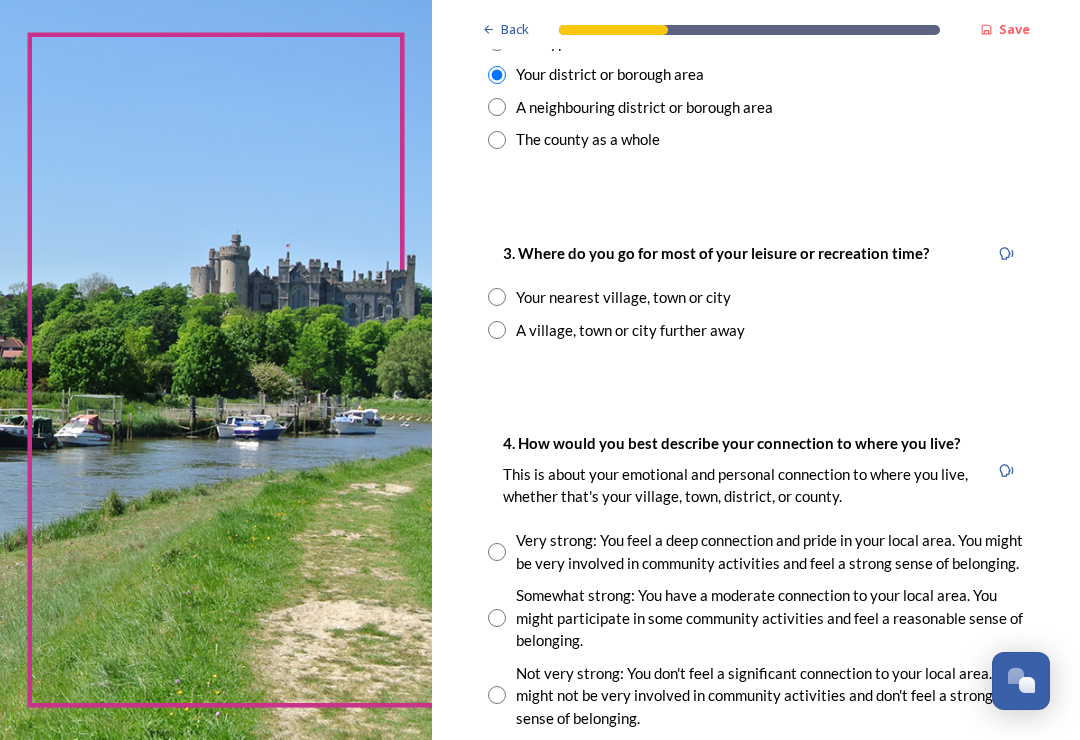 scroll, scrollTop: 991, scrollLeft: 0, axis: vertical 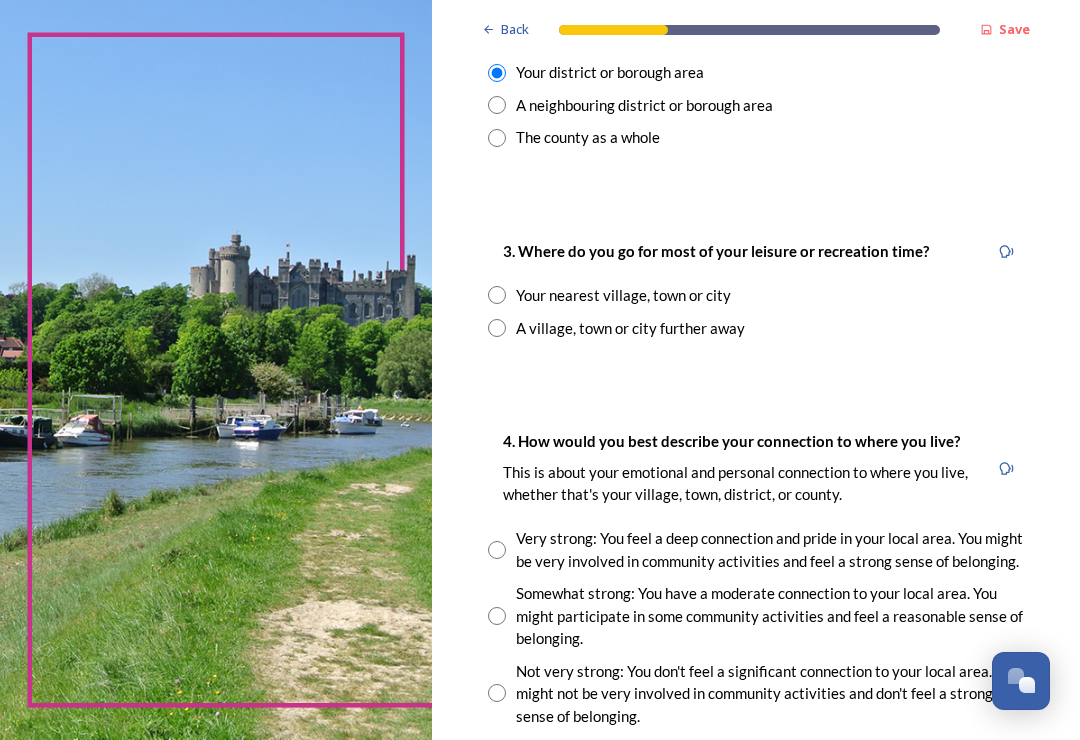 click at bounding box center [497, 328] 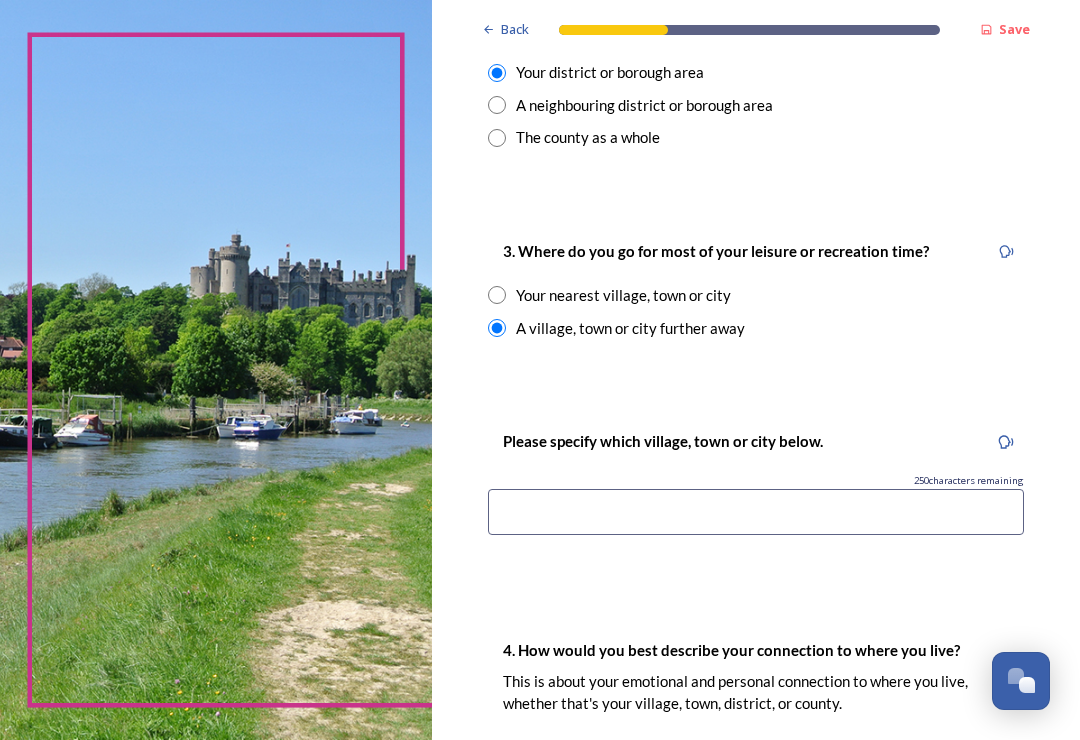 click at bounding box center [756, 512] 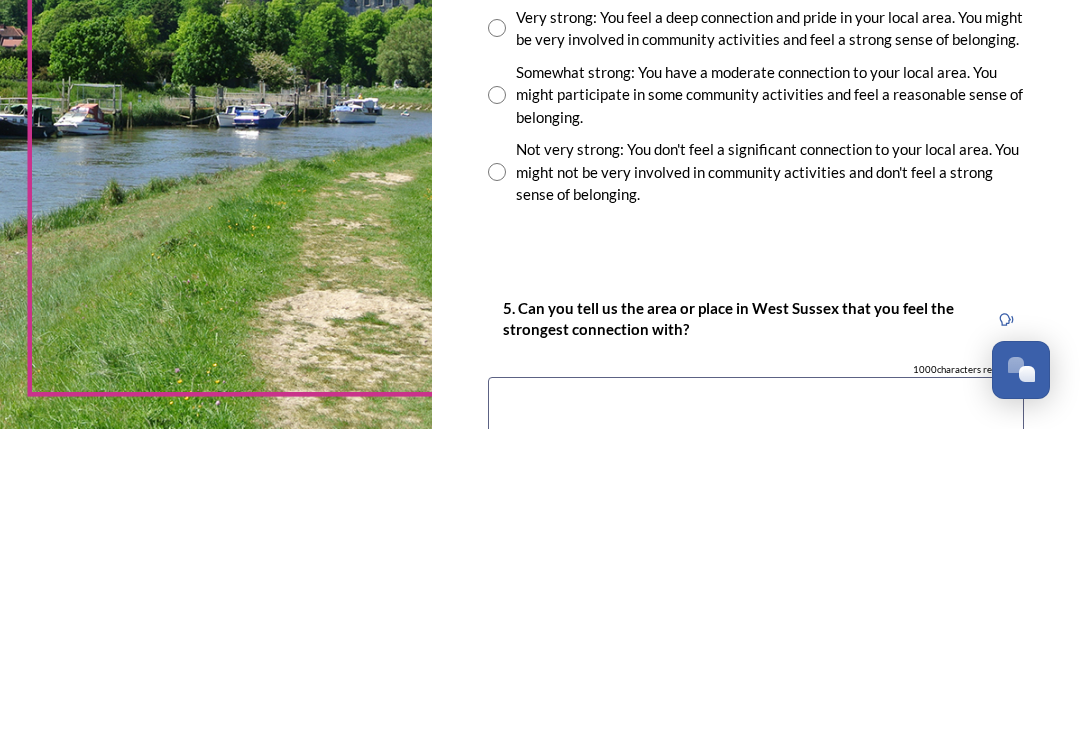 scroll, scrollTop: 1410, scrollLeft: 0, axis: vertical 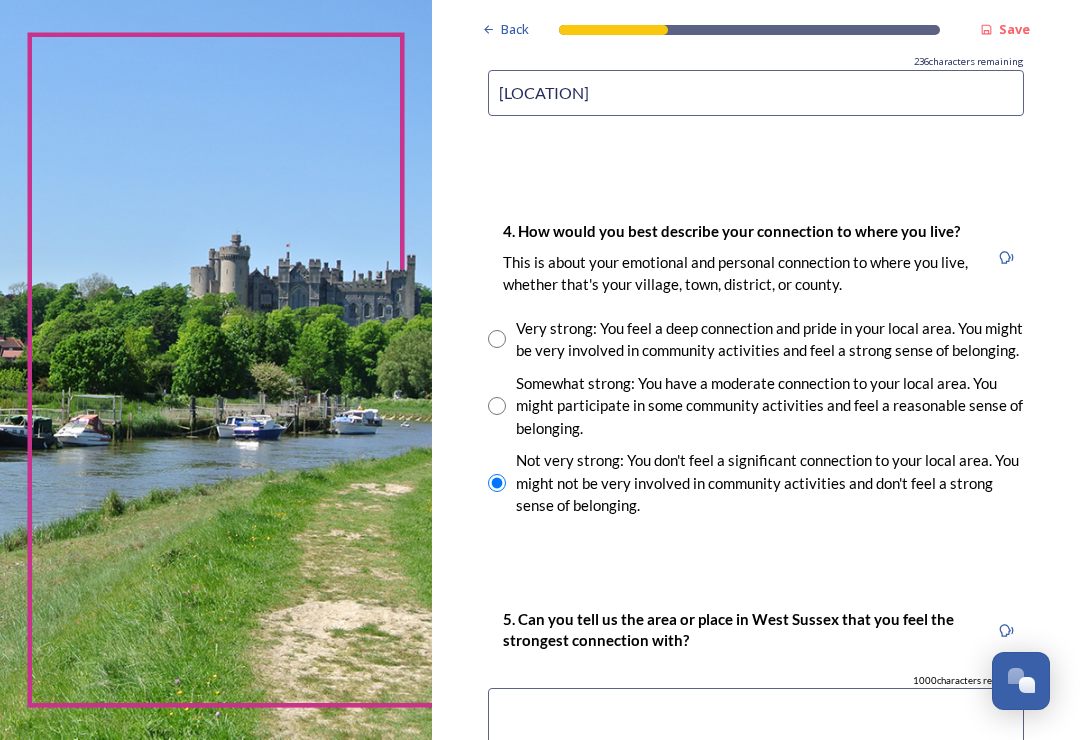 click at bounding box center [756, 721] 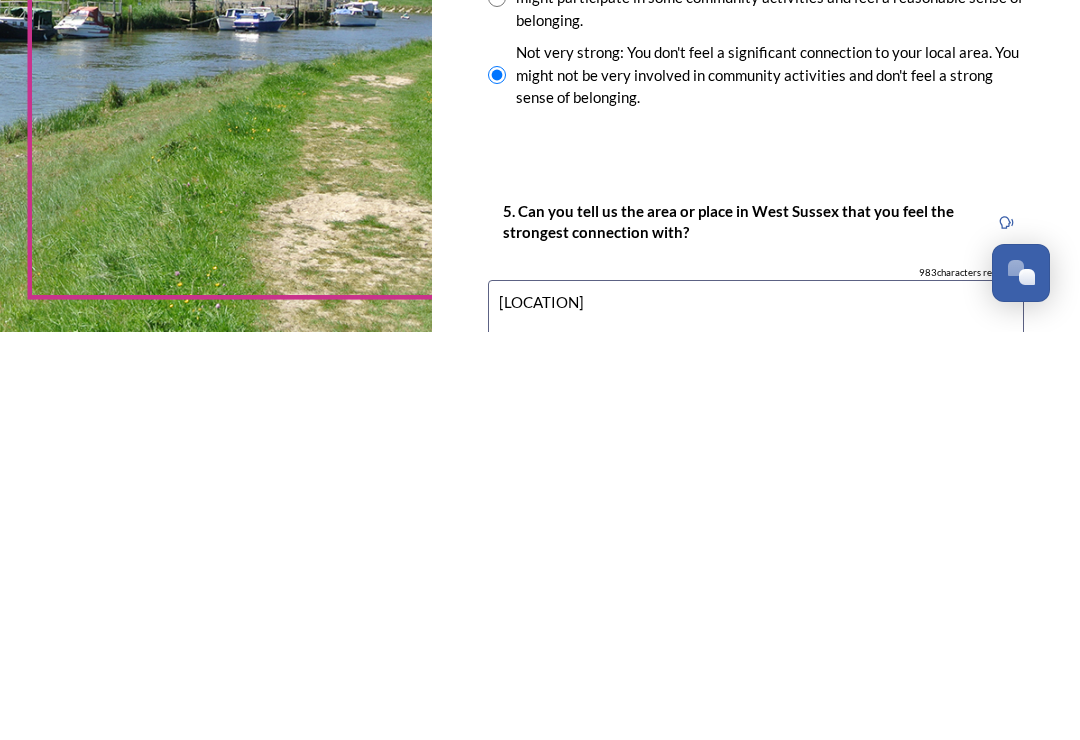 type on "[LOCATION]" 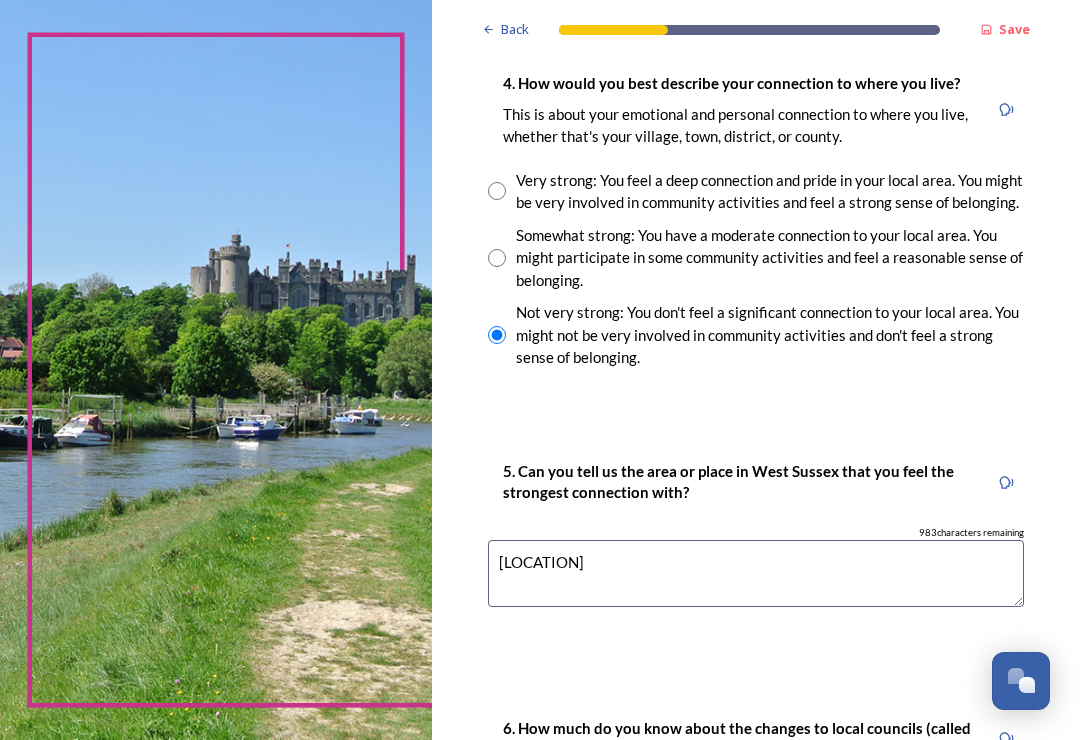 scroll, scrollTop: 1559, scrollLeft: 0, axis: vertical 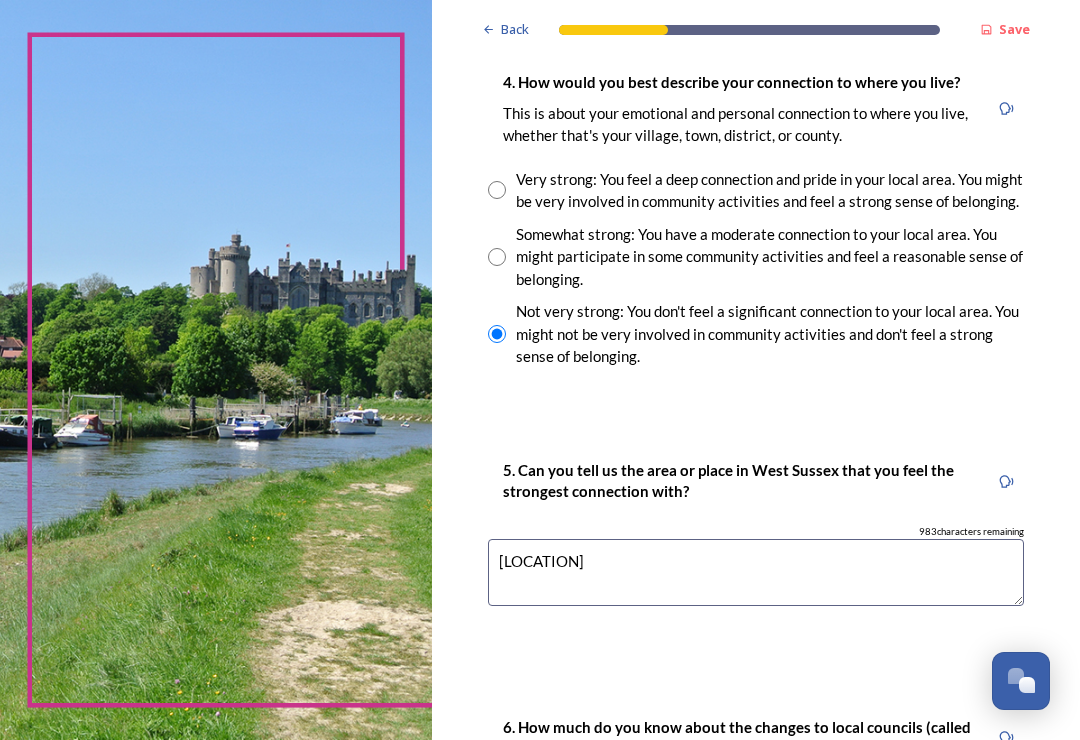 click on "[LOCATION]" at bounding box center [756, 572] 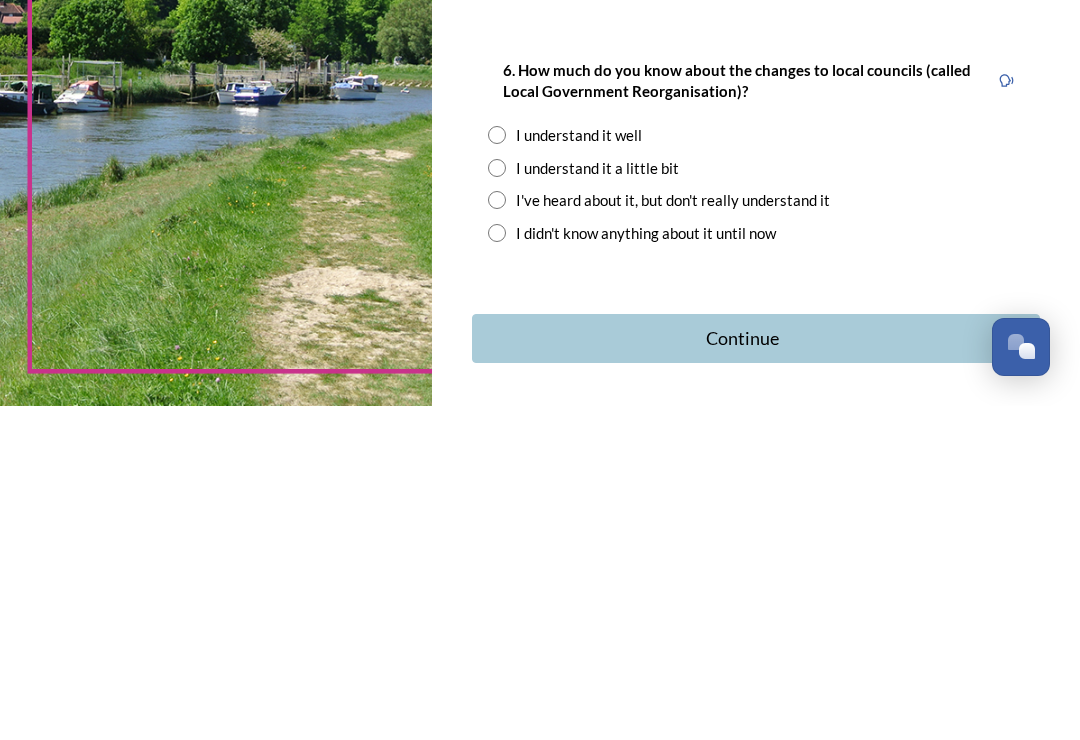 scroll, scrollTop: 1879, scrollLeft: 0, axis: vertical 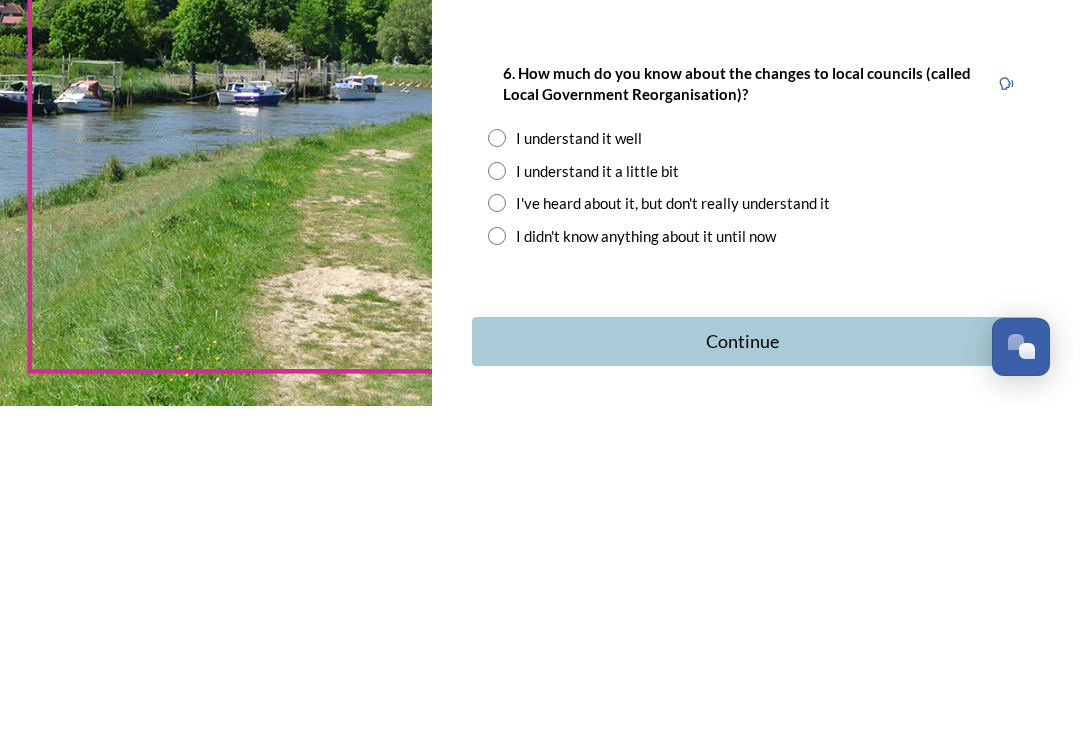 click at bounding box center [497, 570] 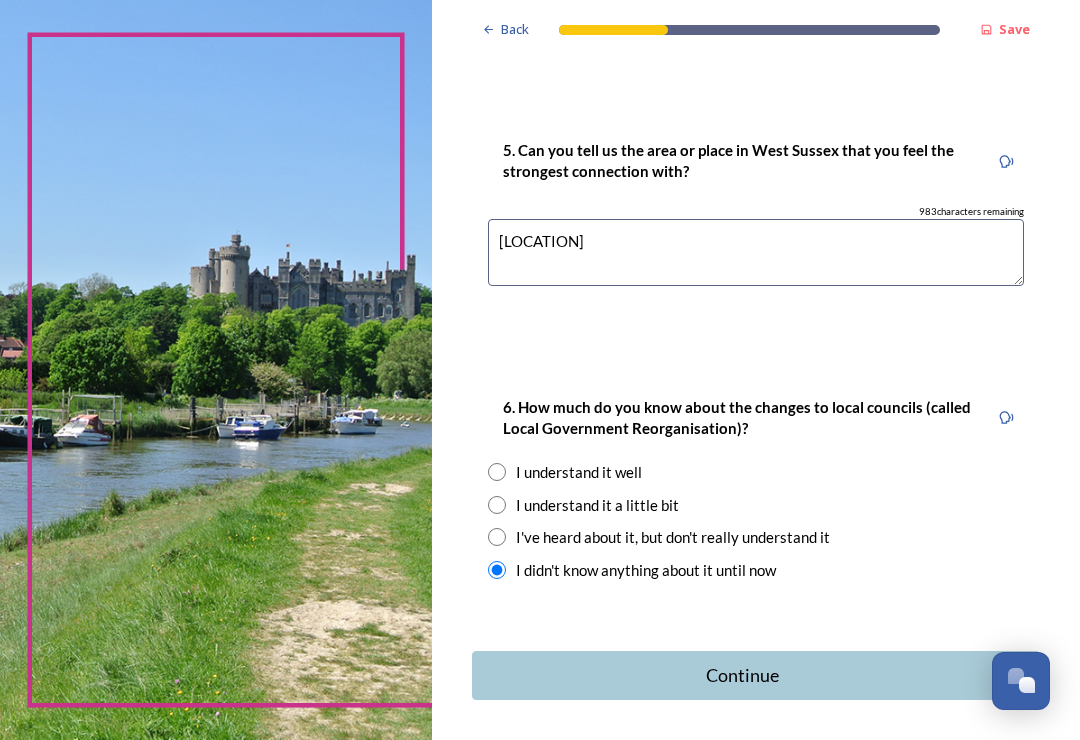 click 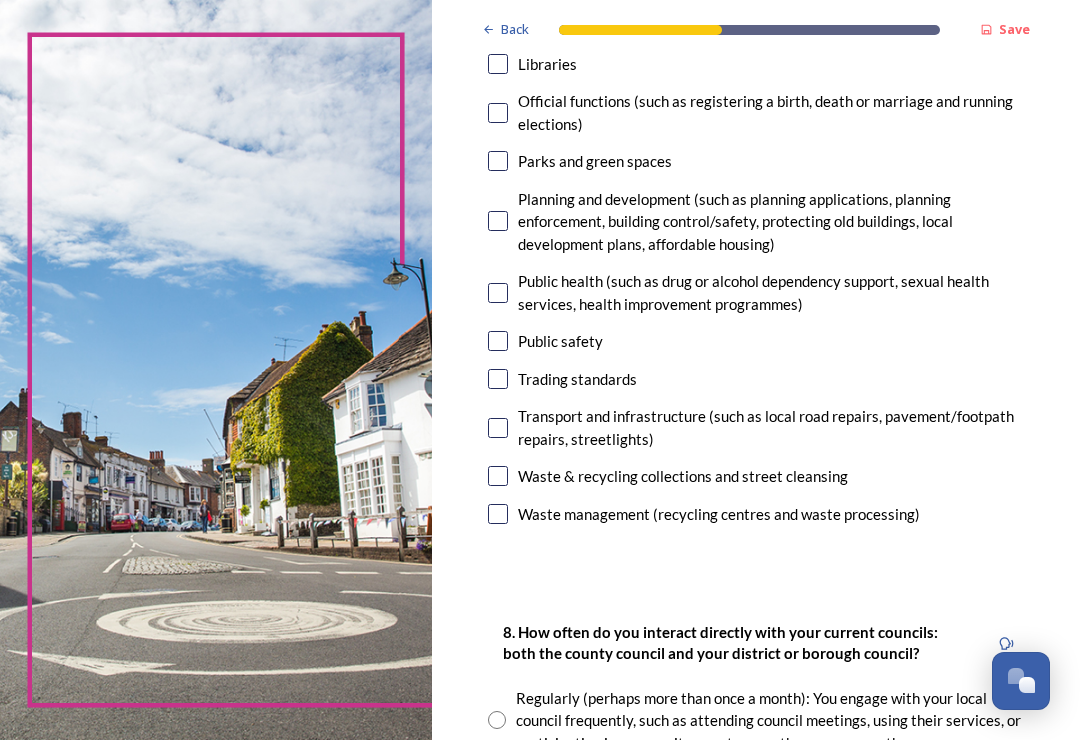 scroll, scrollTop: 726, scrollLeft: 0, axis: vertical 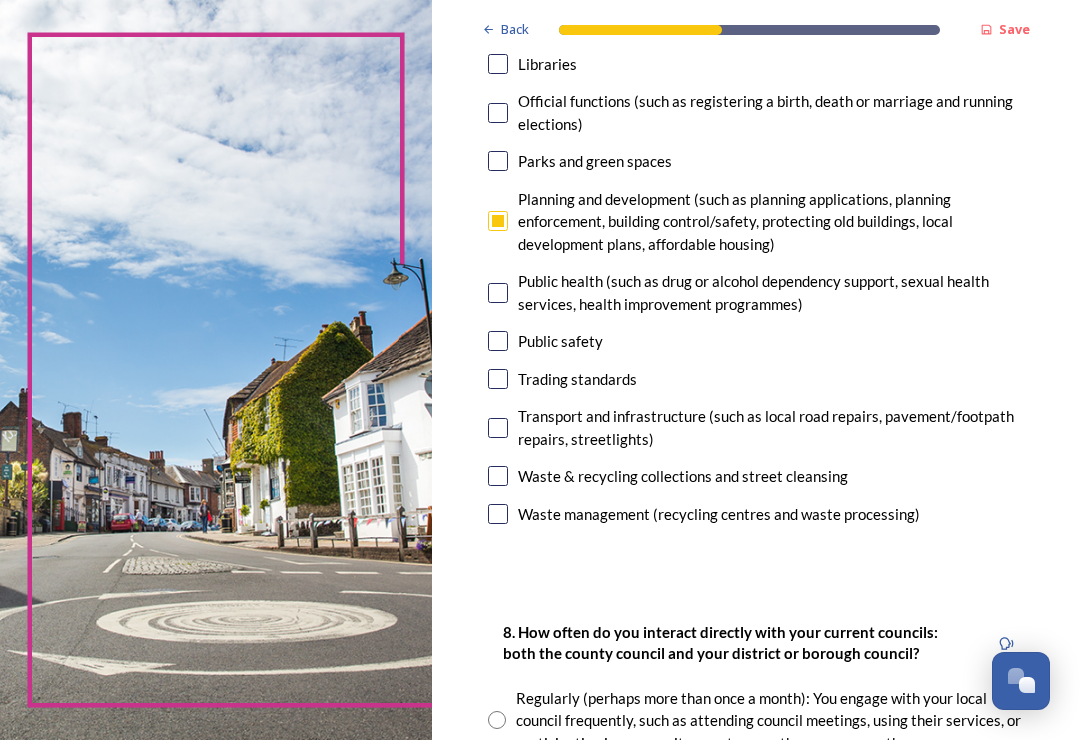 click on "7. Council services will continue, no matter what the local government structure looks like. ﻿﻿Which of the following council services matter most to you? You can select up to five options. 4 choice(s) remaining Adult social care Children's services (such as looked-after children, those with special educational needs or disability, fostering or adoption) Communities (such as public events, activities for young people or families) Council tax collections Economic development (such as support for local businesses, grant funding, supporting local attractions, tourism - encouraging visitors) Education (such as school admissions, transport, special educational need provision) Environmental health and licensing (food safety inspections, licences for businesses such as taxis and alcohol, getting rid of pests) Housing and homeless prevention Leisure, sports and cultural facilities (such as leisure centres, theatres, museums) Libraries Parks and green spaces Public safety Trading standards" at bounding box center (756, -1) 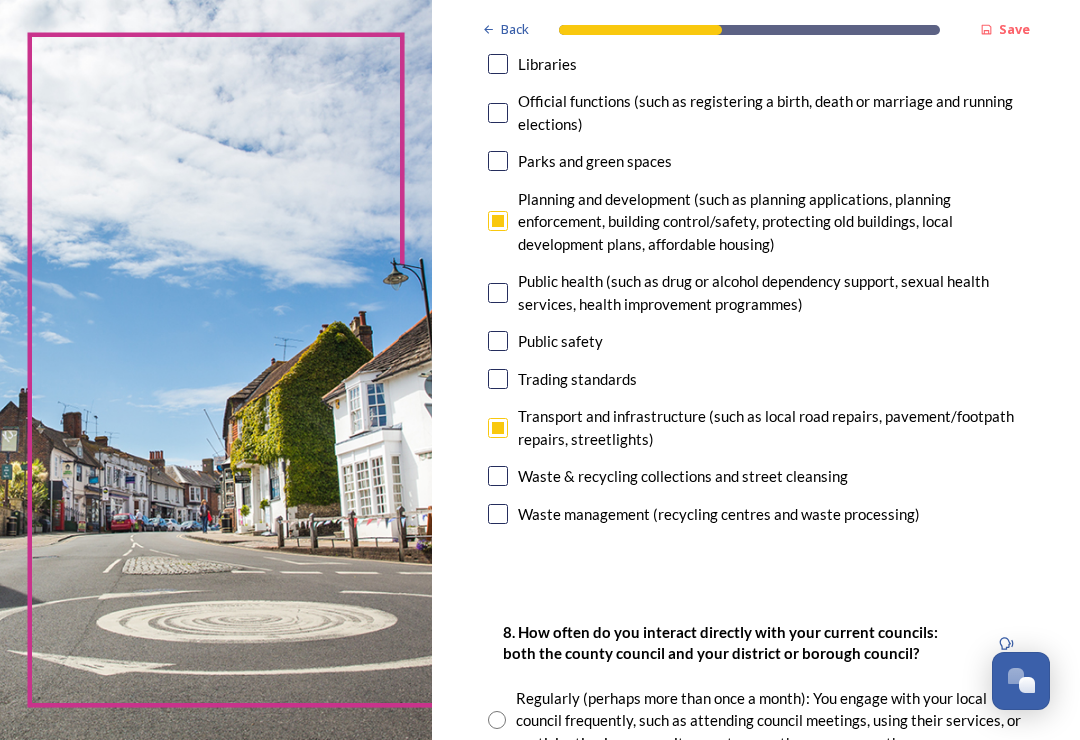 click at bounding box center [216, 370] 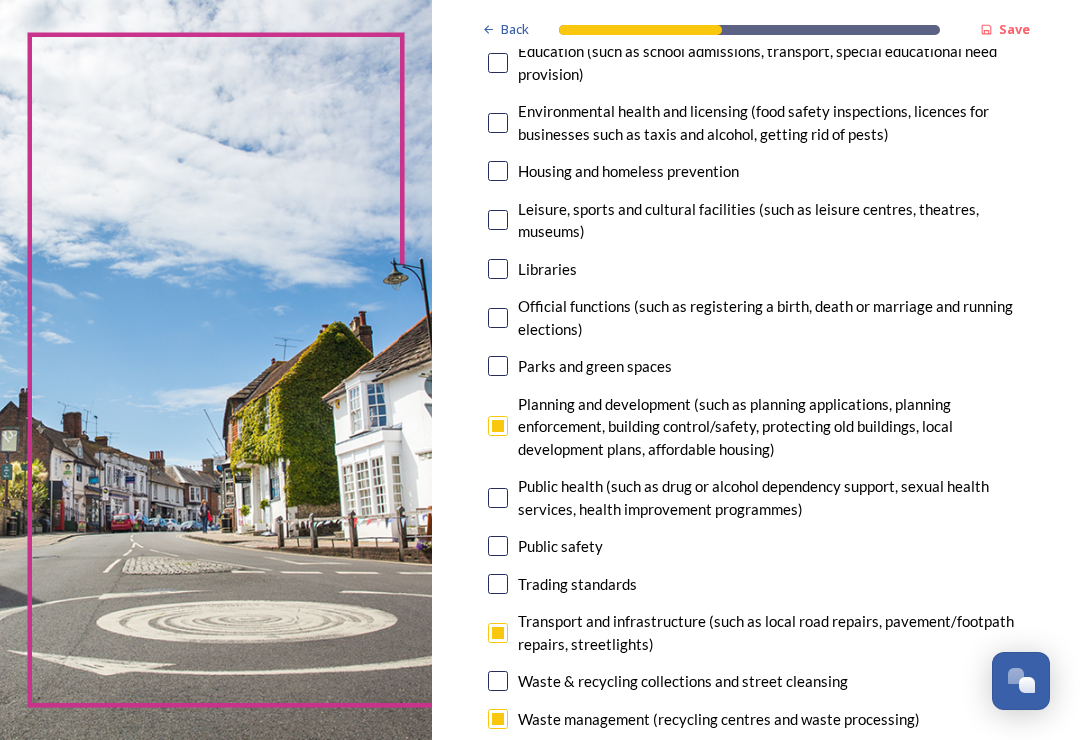 scroll, scrollTop: 521, scrollLeft: 0, axis: vertical 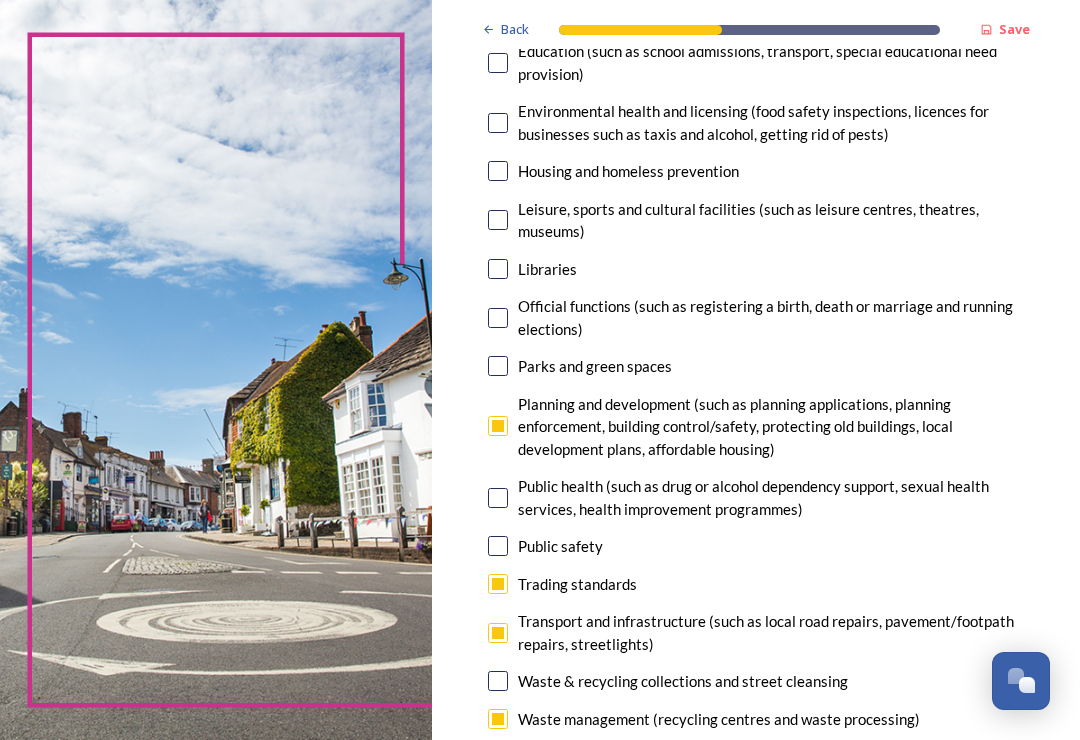 click at bounding box center (498, 681) 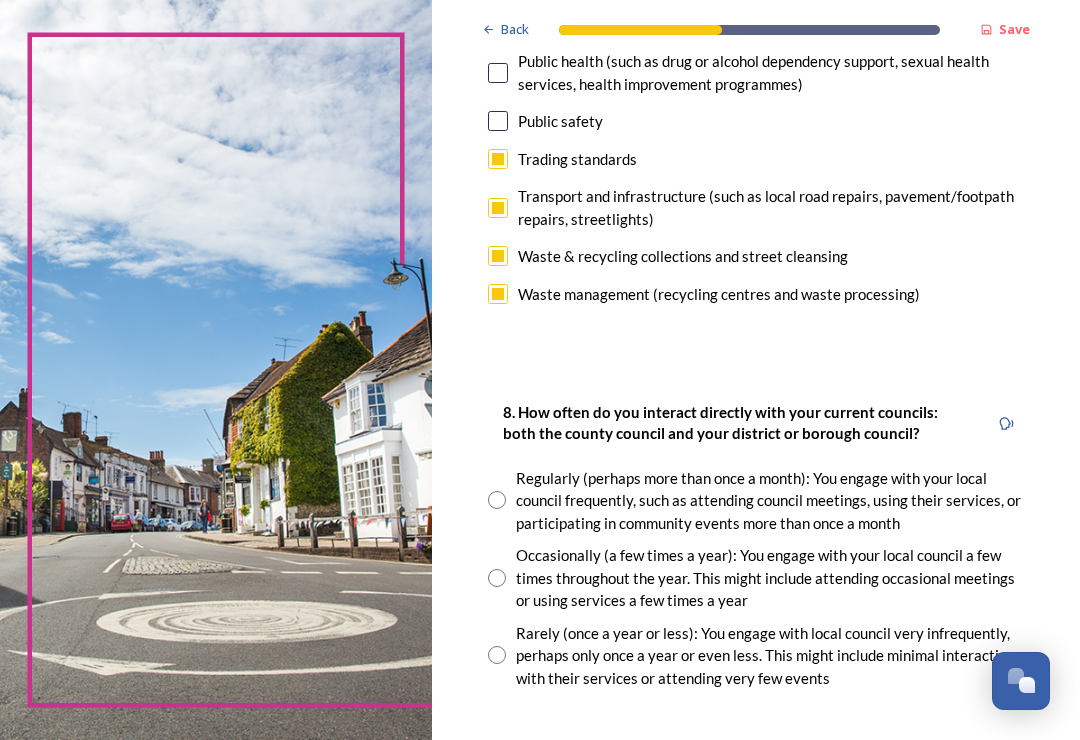 scroll, scrollTop: 947, scrollLeft: 0, axis: vertical 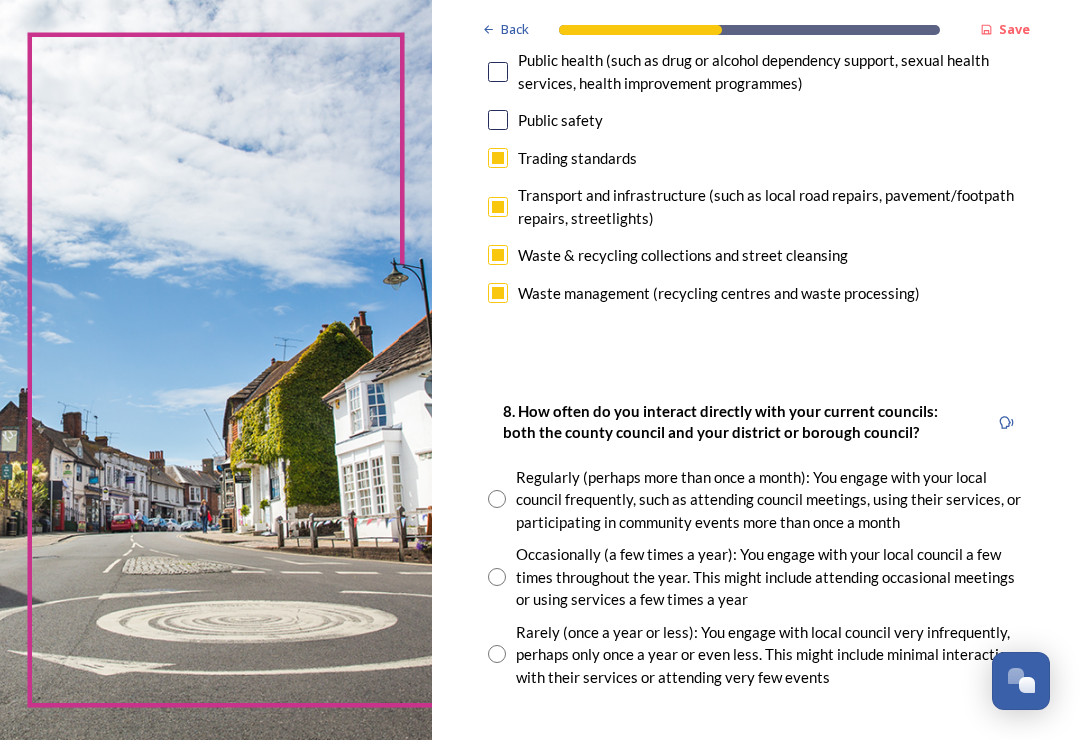 click on "Rarely (once a year or less): You engage with local council very infrequently, perhaps only once a year or even less. This might include minimal interaction with their services or attending very few events" at bounding box center [756, 655] 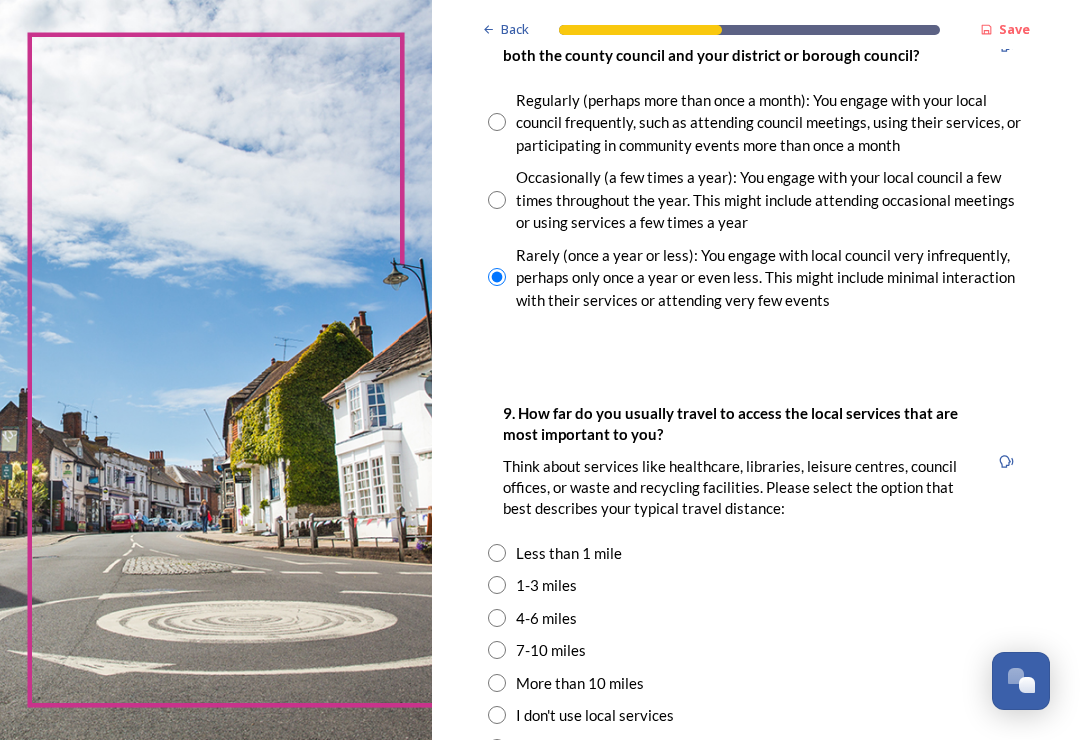 scroll, scrollTop: 1325, scrollLeft: 0, axis: vertical 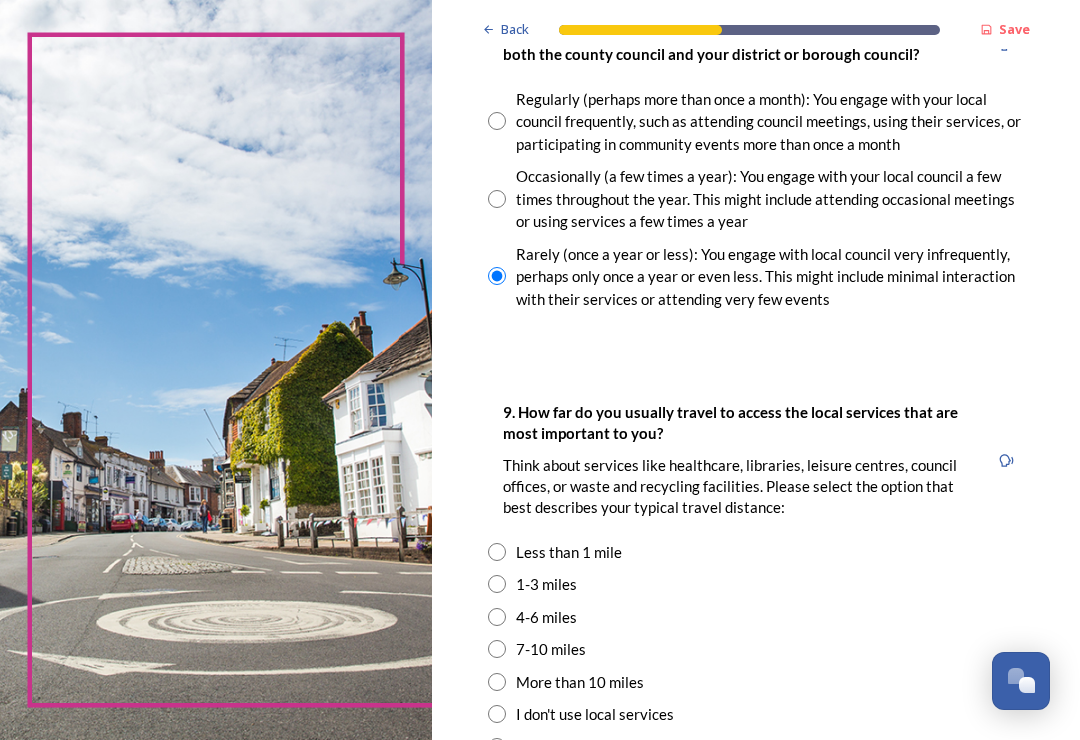 click on "4-6 miles" at bounding box center [756, 617] 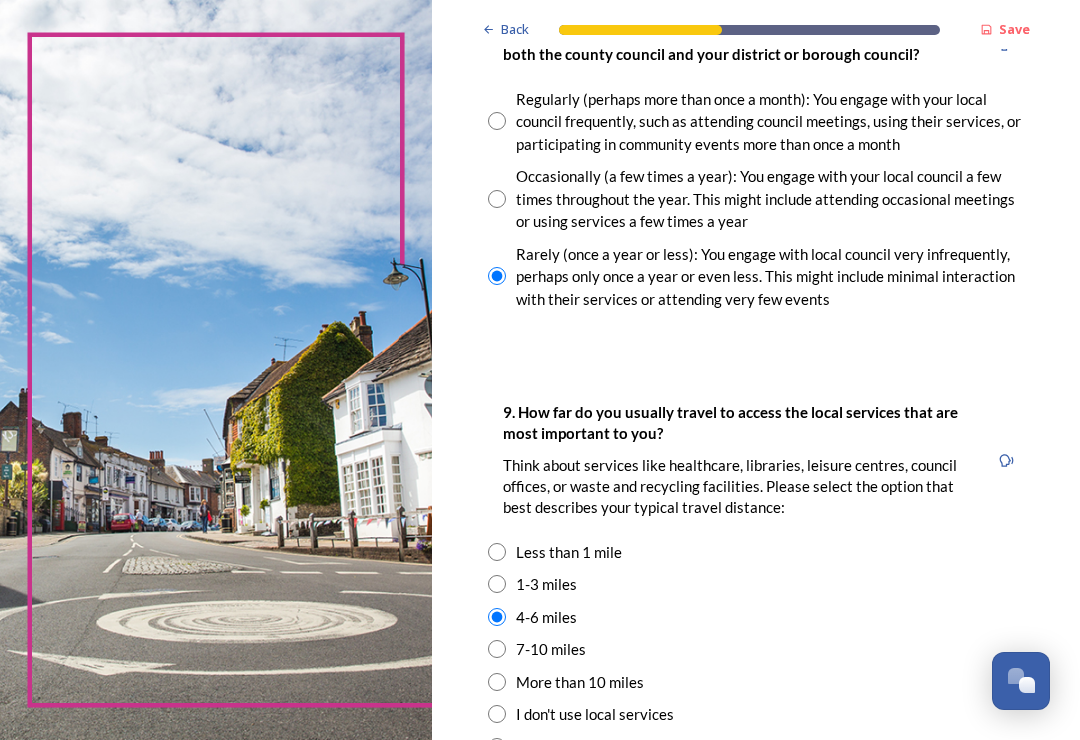 click on "7-10 miles" at bounding box center [756, 649] 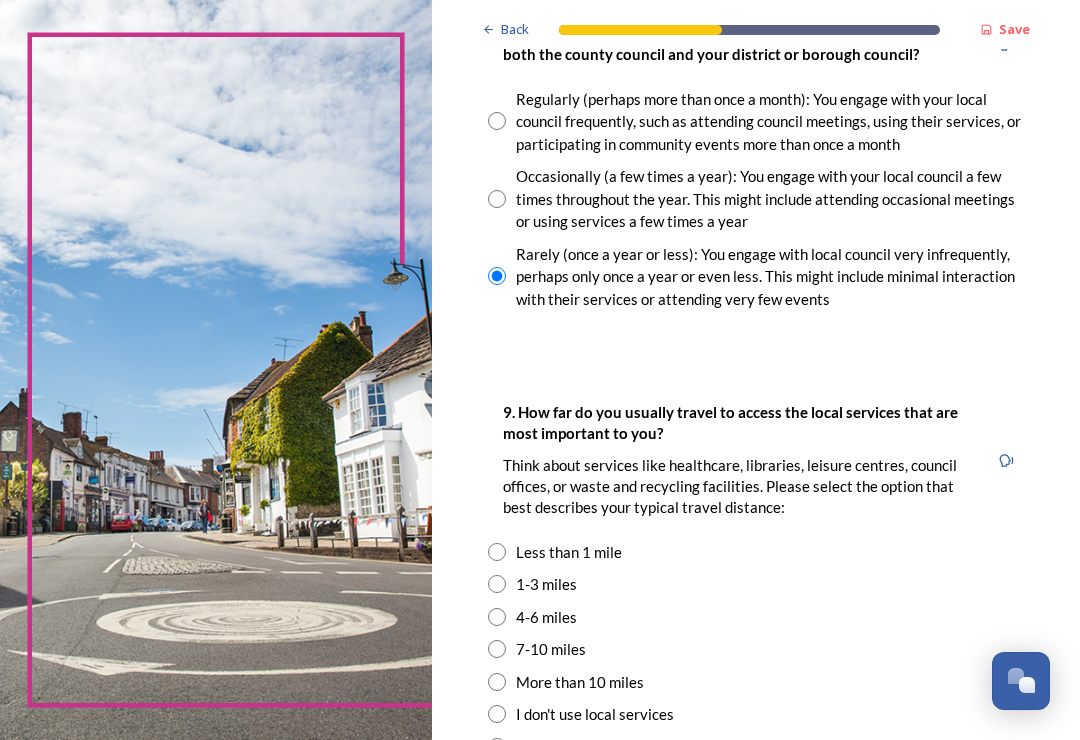 radio on "true" 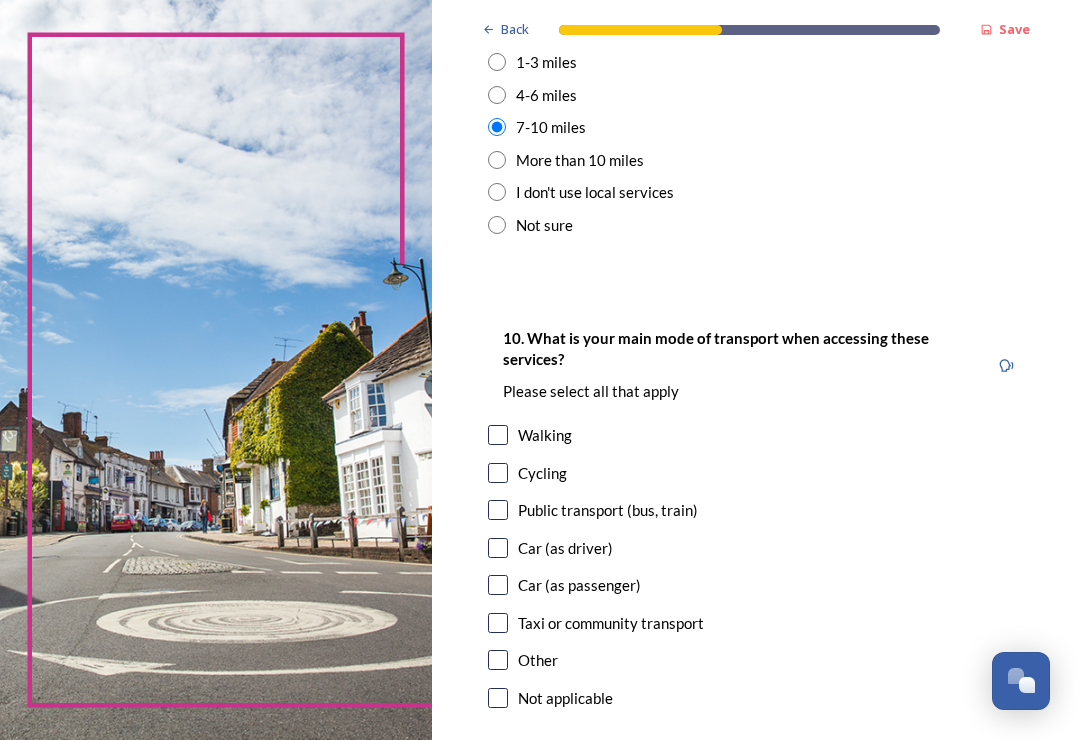 scroll, scrollTop: 1847, scrollLeft: 0, axis: vertical 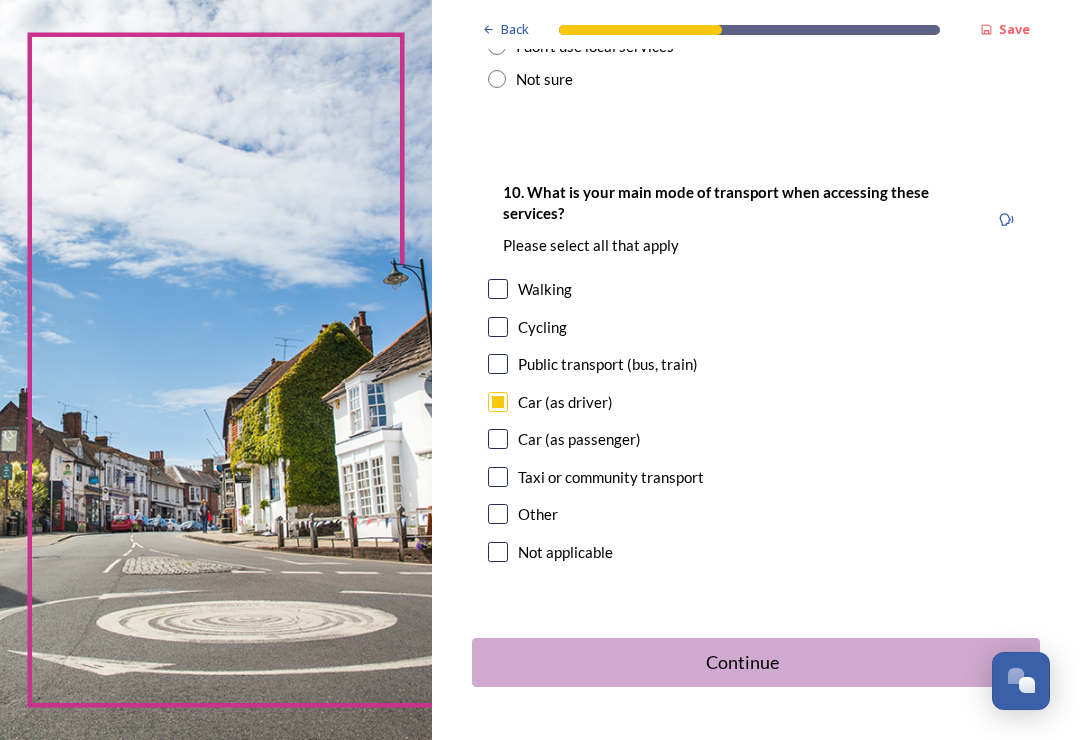 click 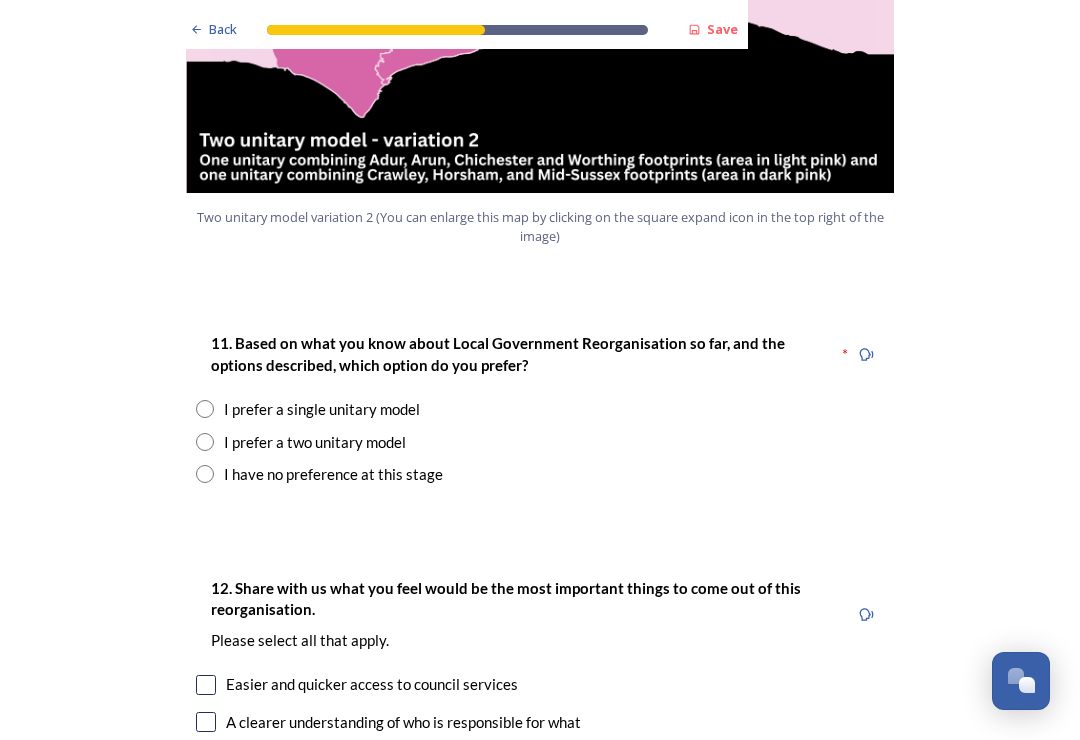 scroll, scrollTop: 2408, scrollLeft: 0, axis: vertical 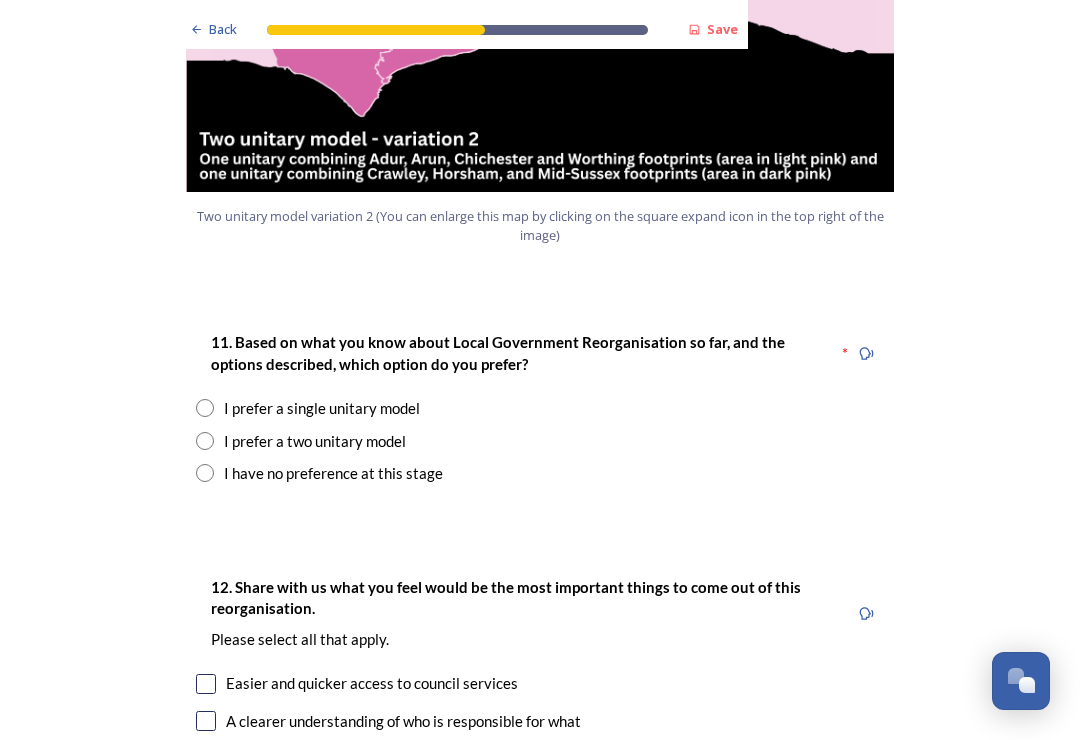 click at bounding box center (205, 408) 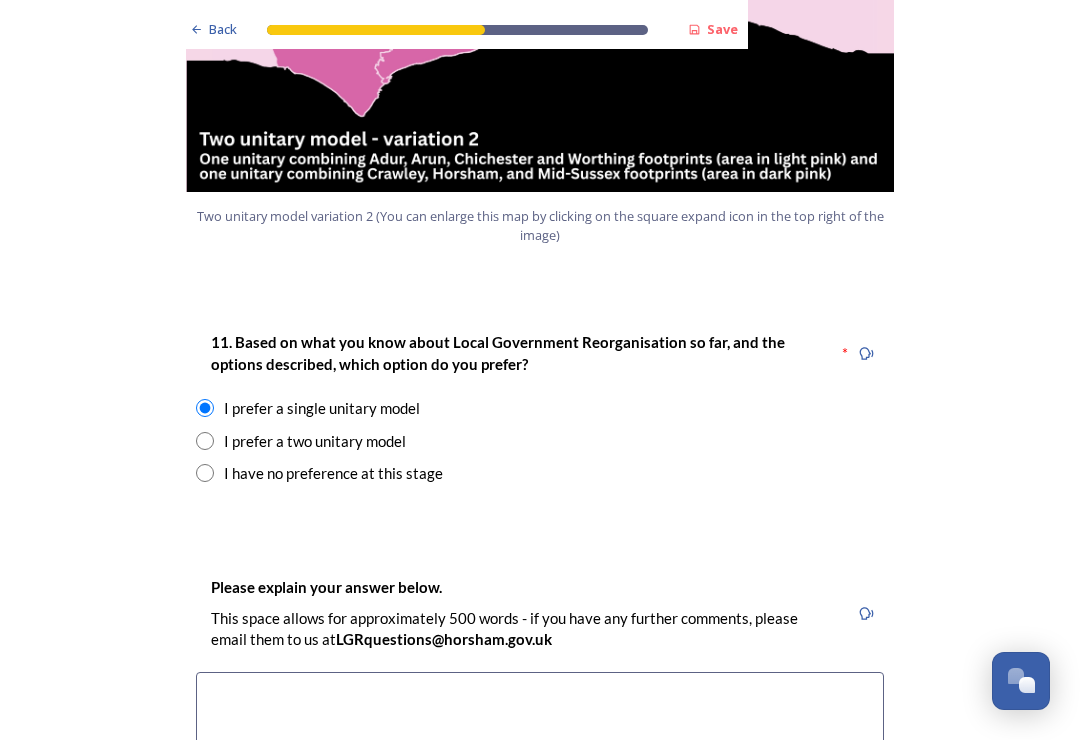 click at bounding box center [540, 784] 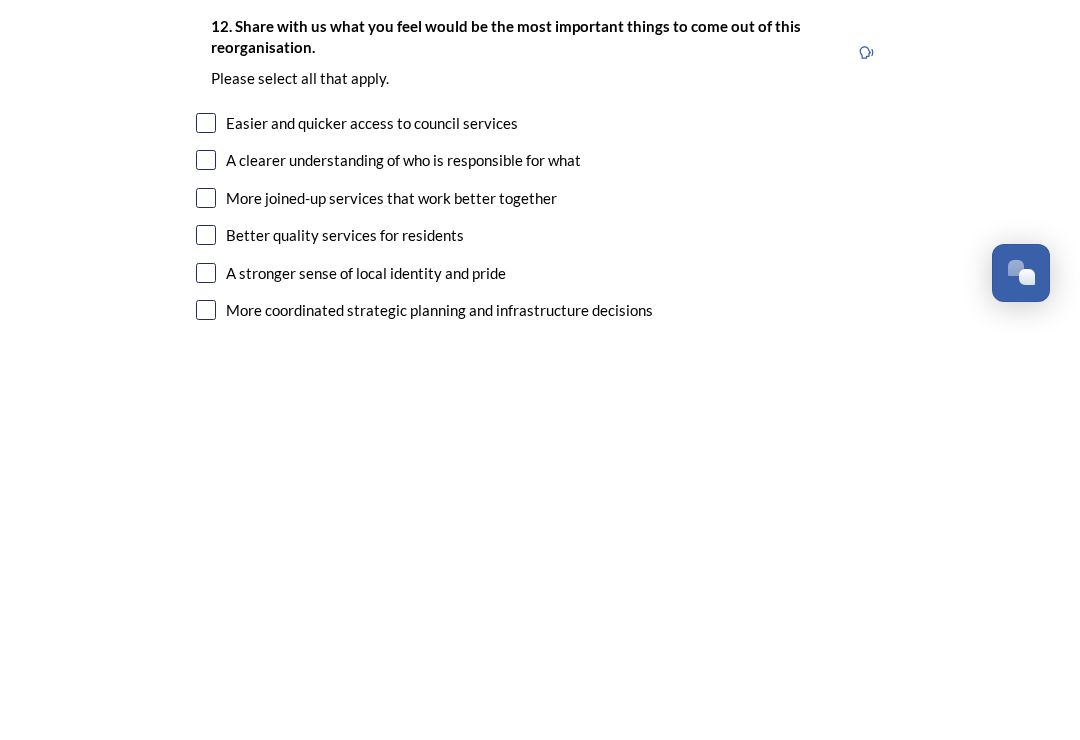 scroll, scrollTop: 2992, scrollLeft: 0, axis: vertical 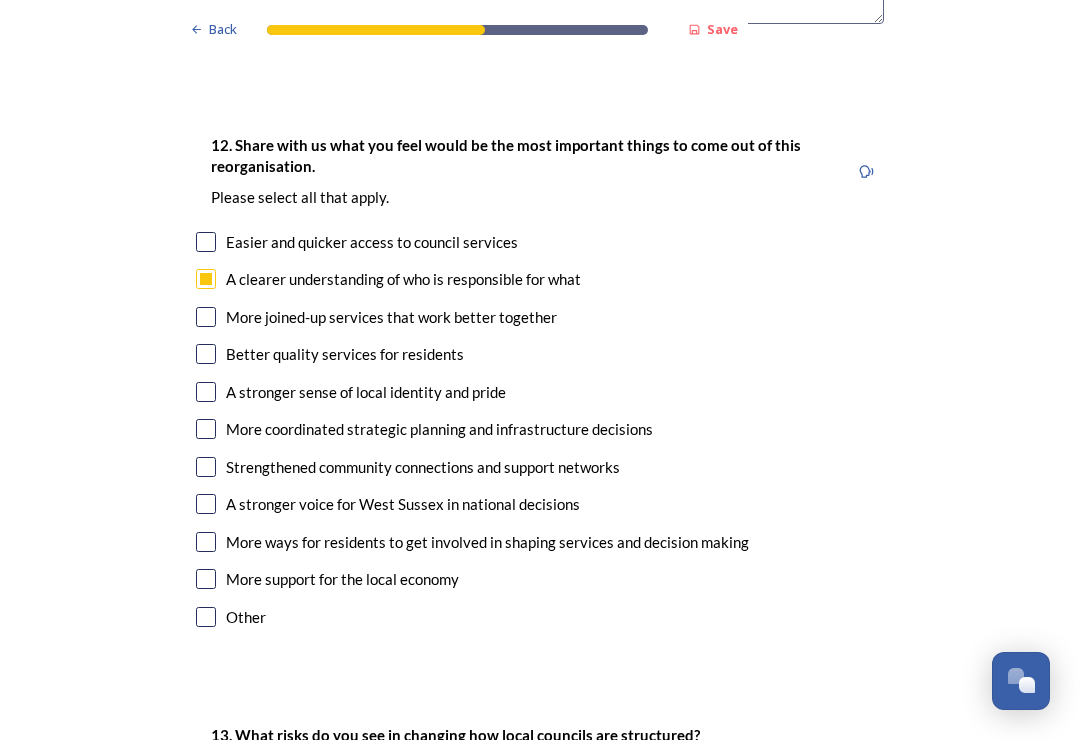 click at bounding box center (206, 317) 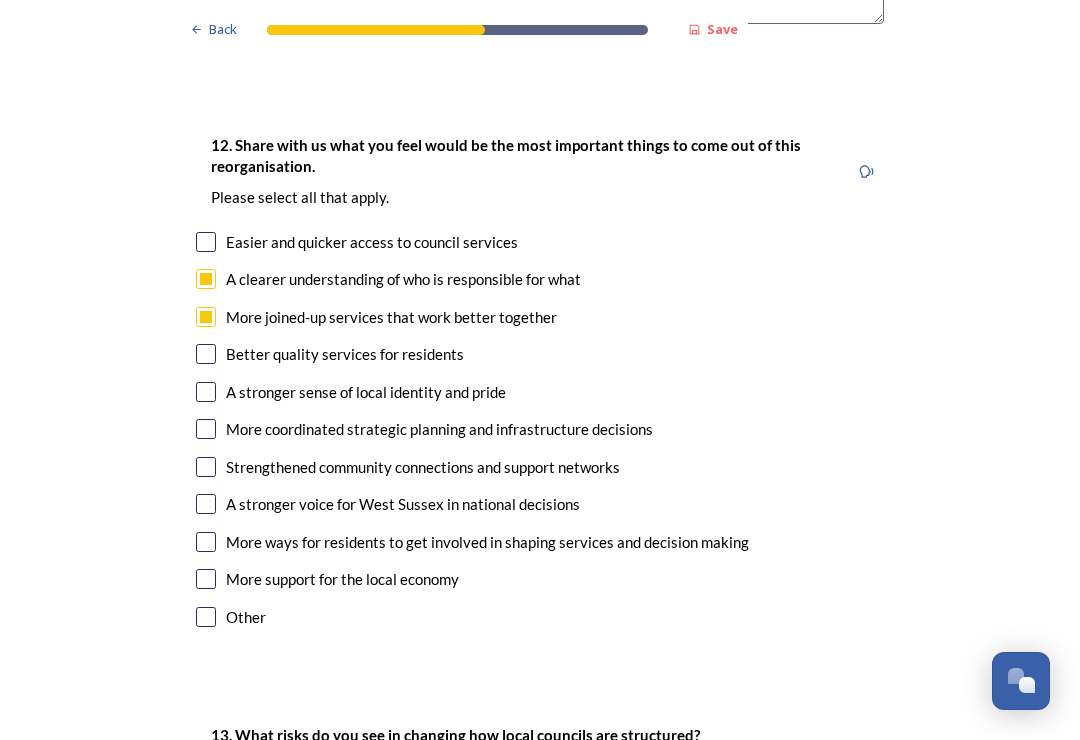 click at bounding box center [206, 429] 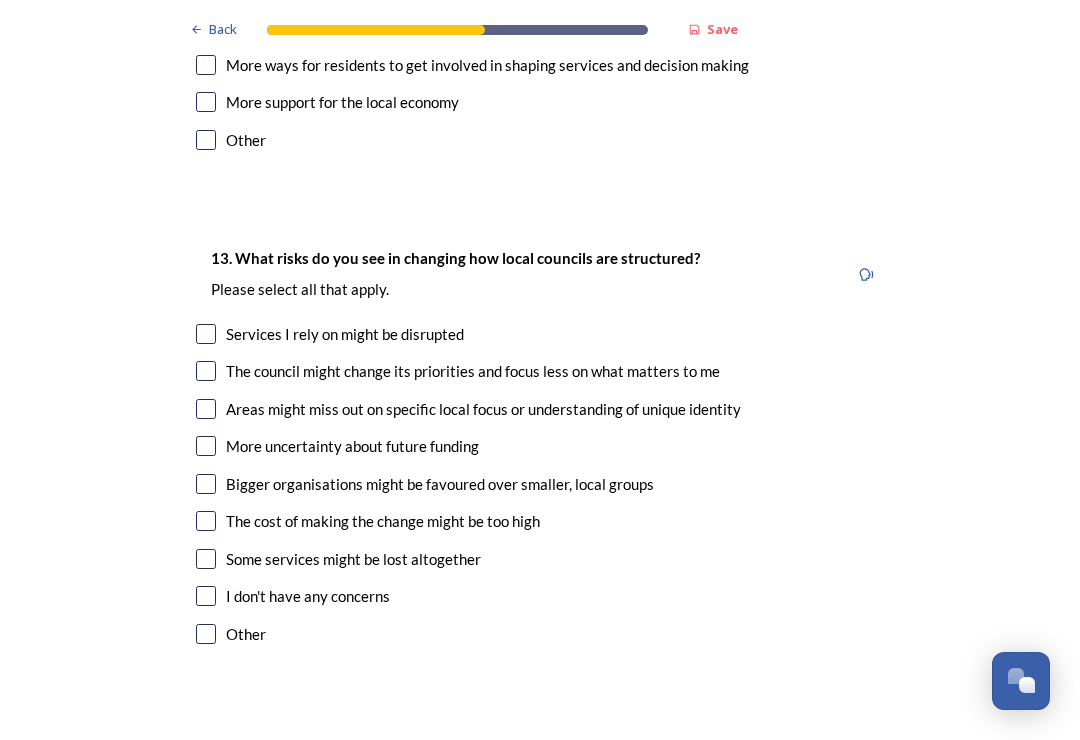 scroll, scrollTop: 3758, scrollLeft: 0, axis: vertical 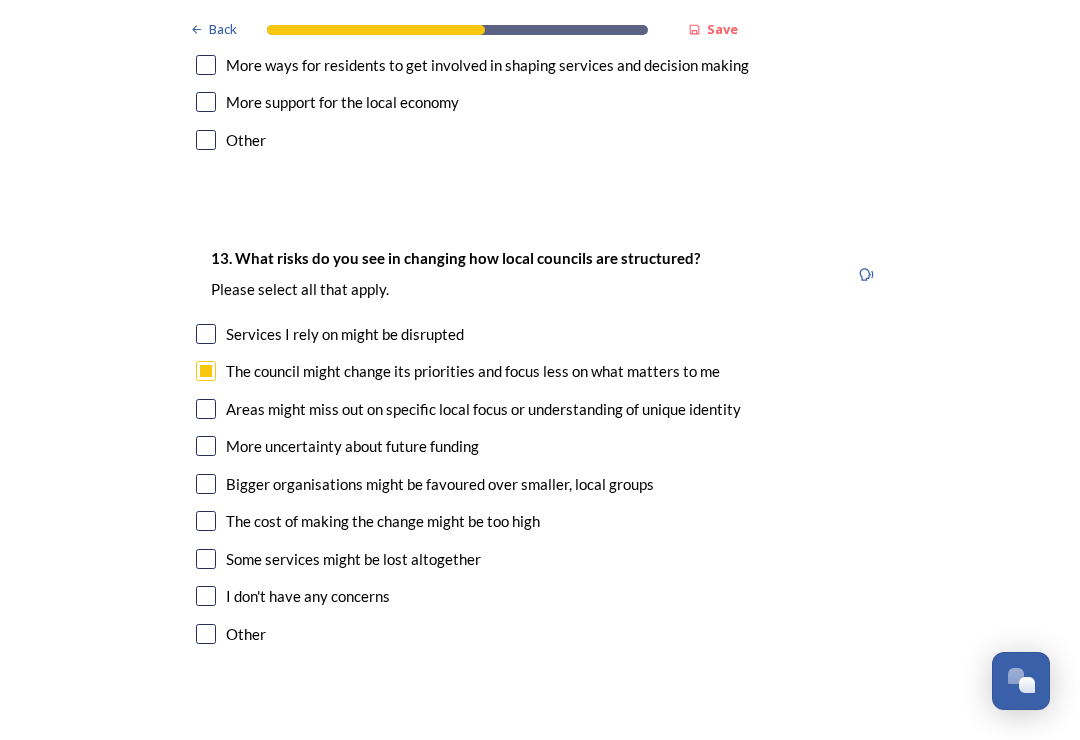click at bounding box center [206, 521] 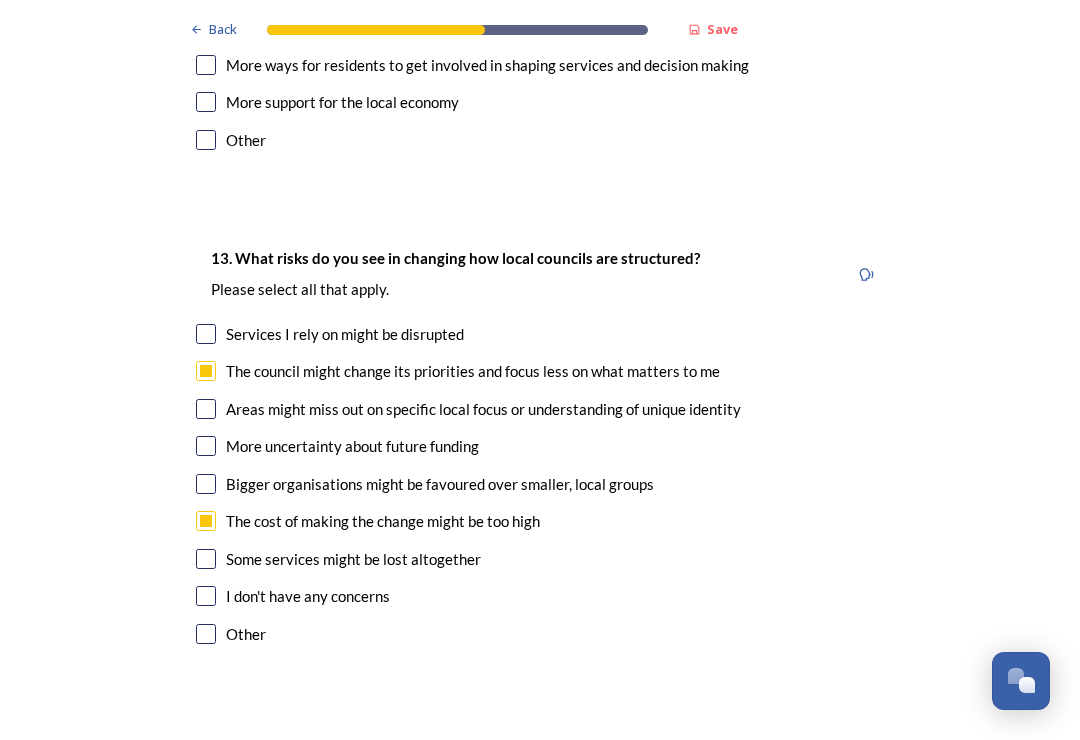 click at bounding box center [206, 634] 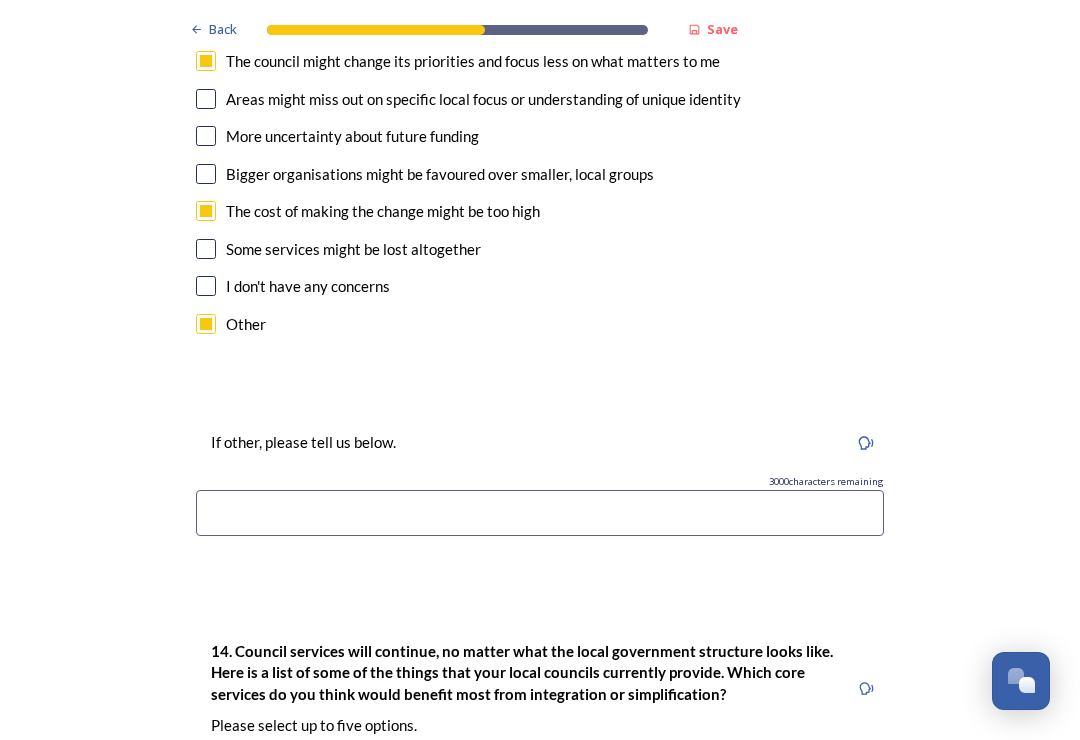 scroll, scrollTop: 4068, scrollLeft: 0, axis: vertical 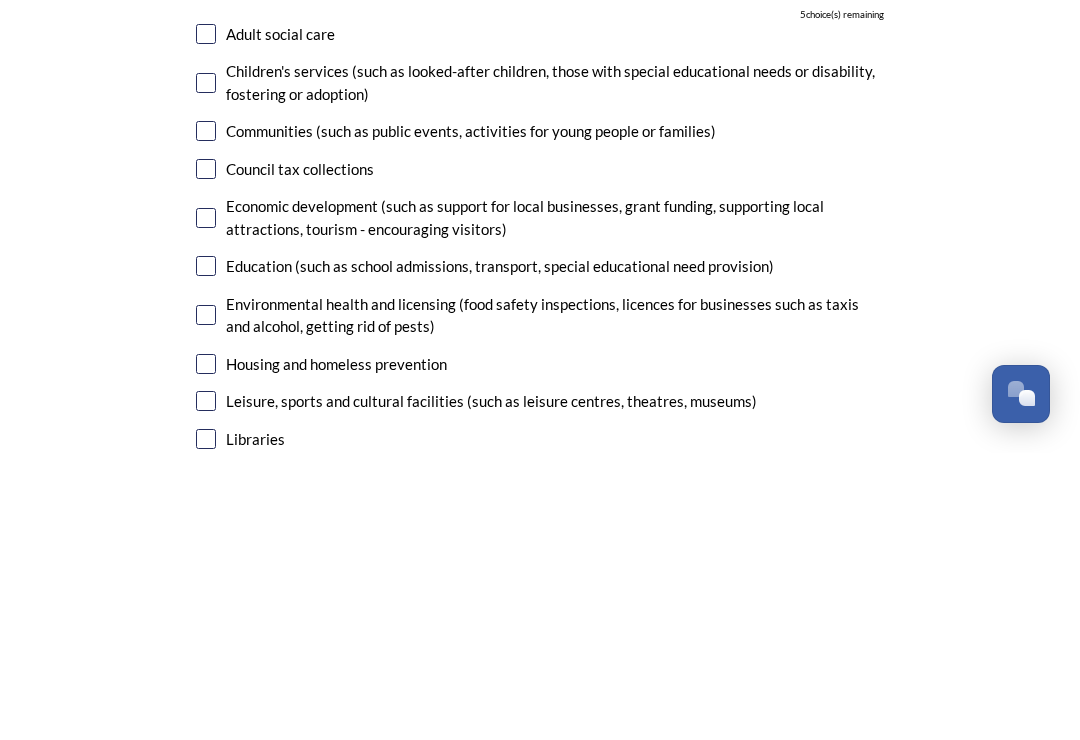 type on "Changes to the organisation structure may take priority over providing services during change periods" 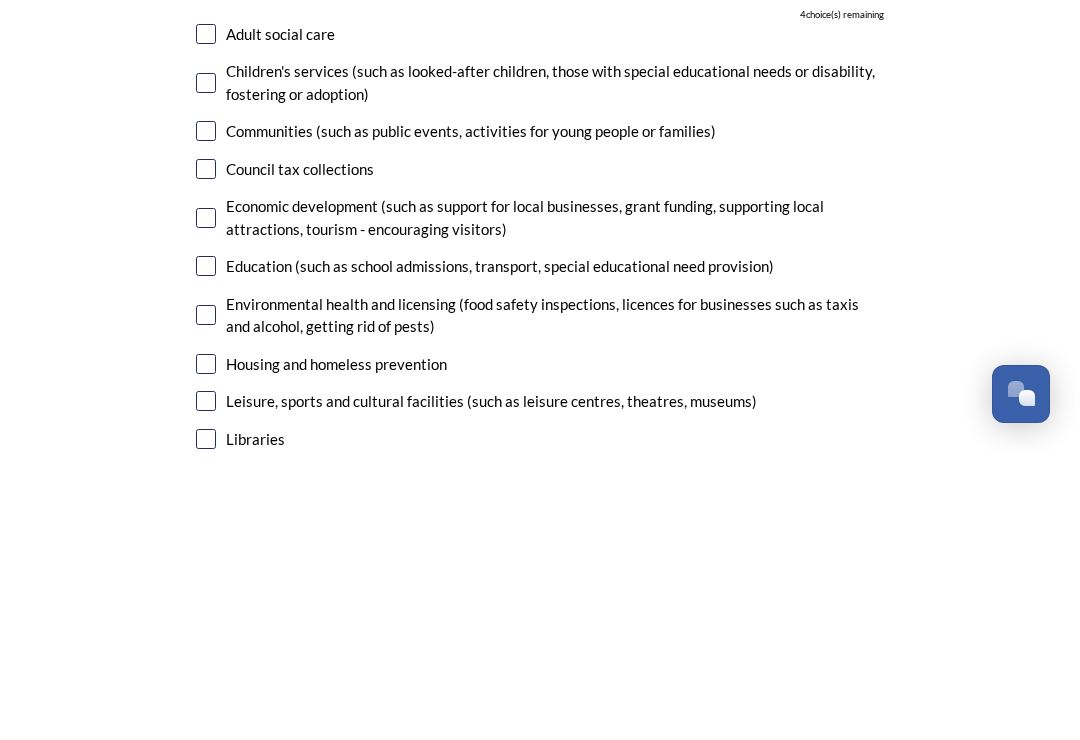 checkbox on "true" 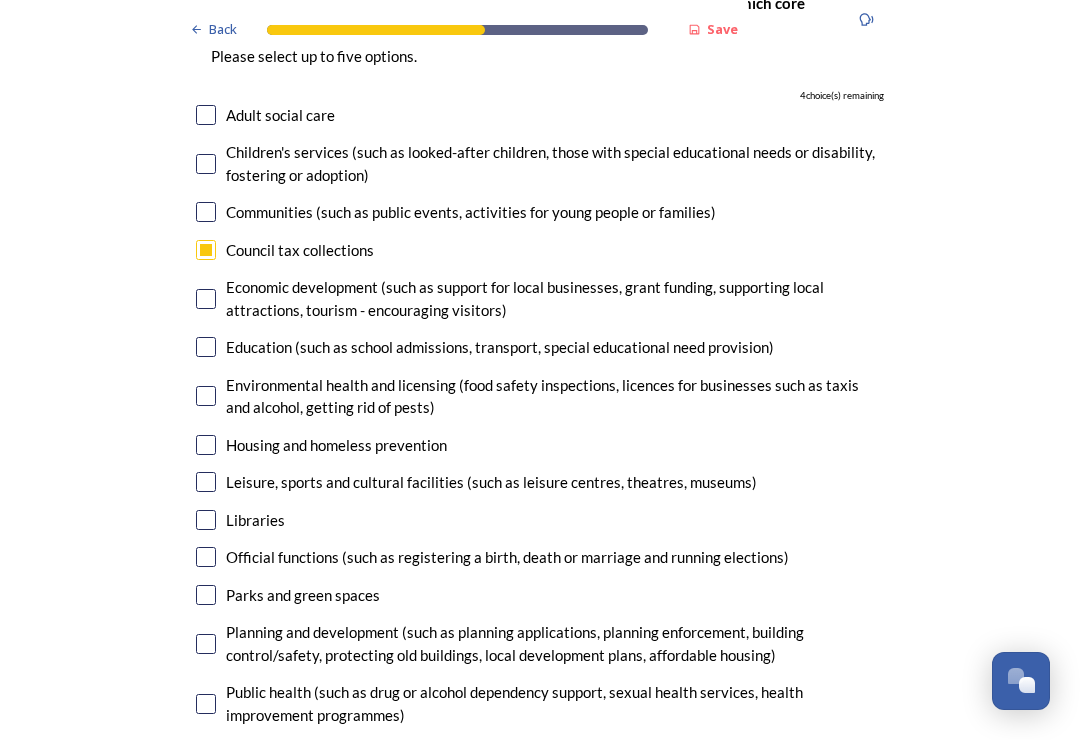 scroll, scrollTop: 4737, scrollLeft: 0, axis: vertical 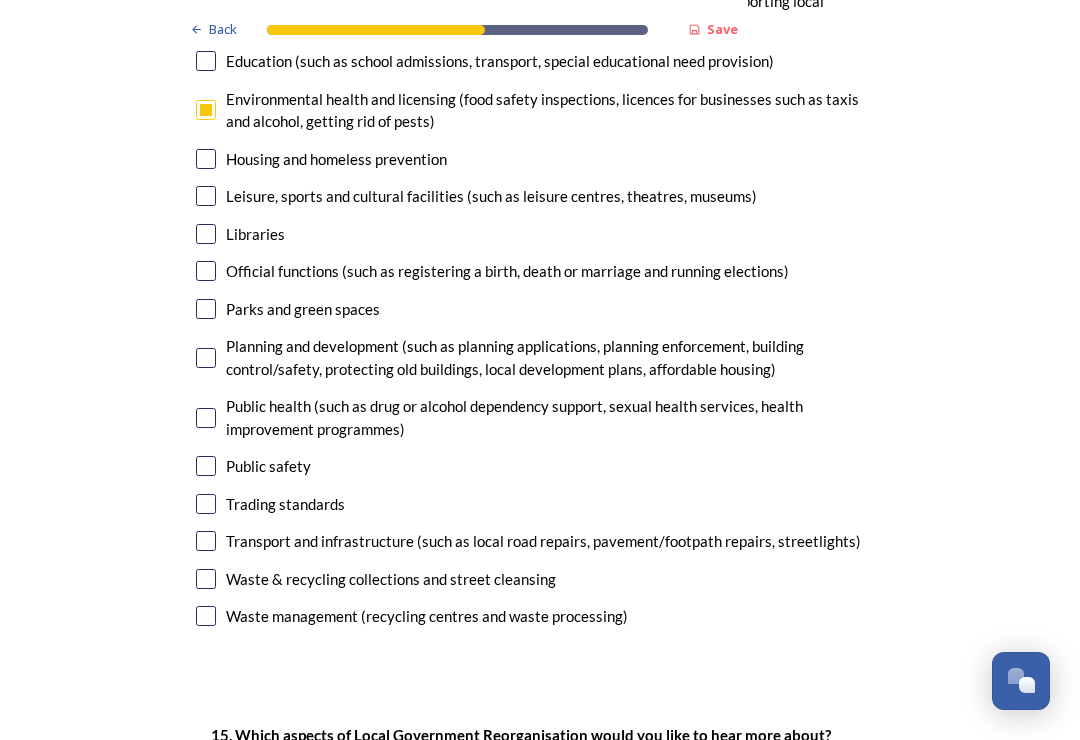 click at bounding box center [206, 358] 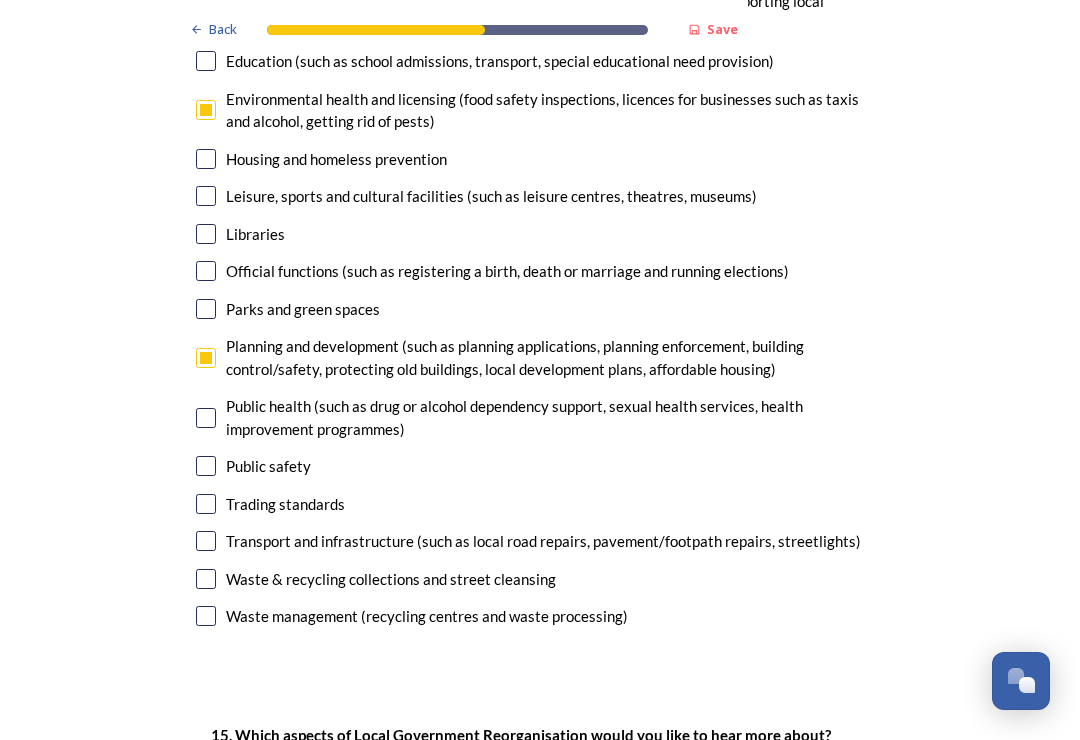 click at bounding box center [206, 418] 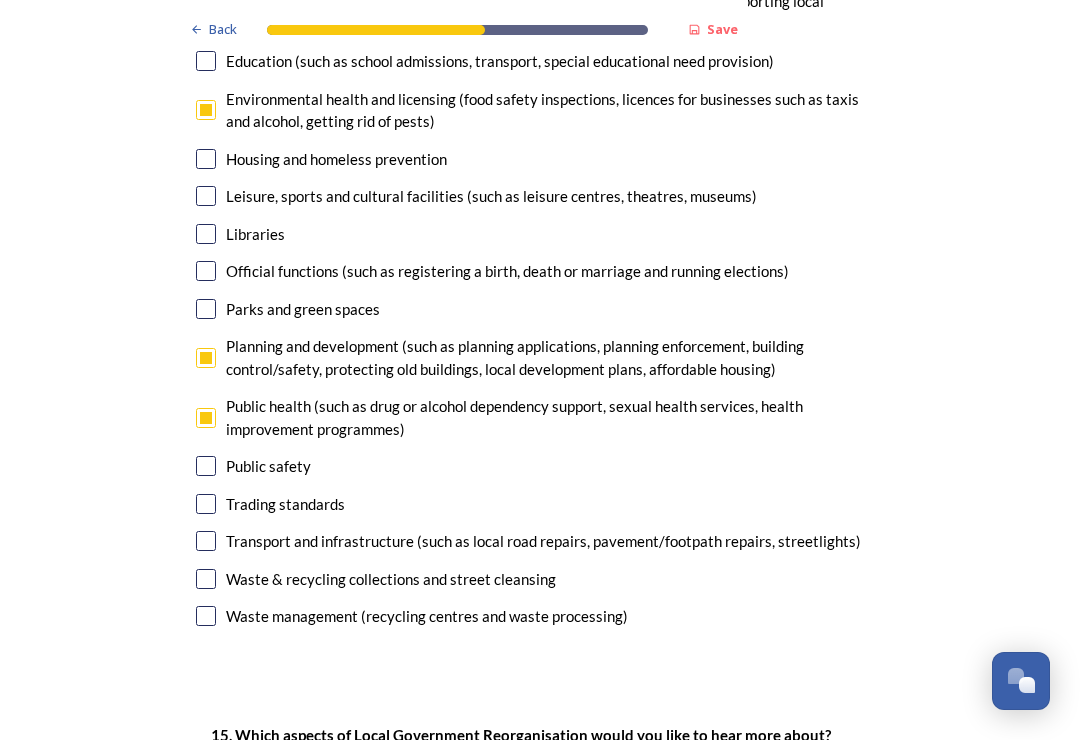 click on "Public safety" at bounding box center [540, 466] 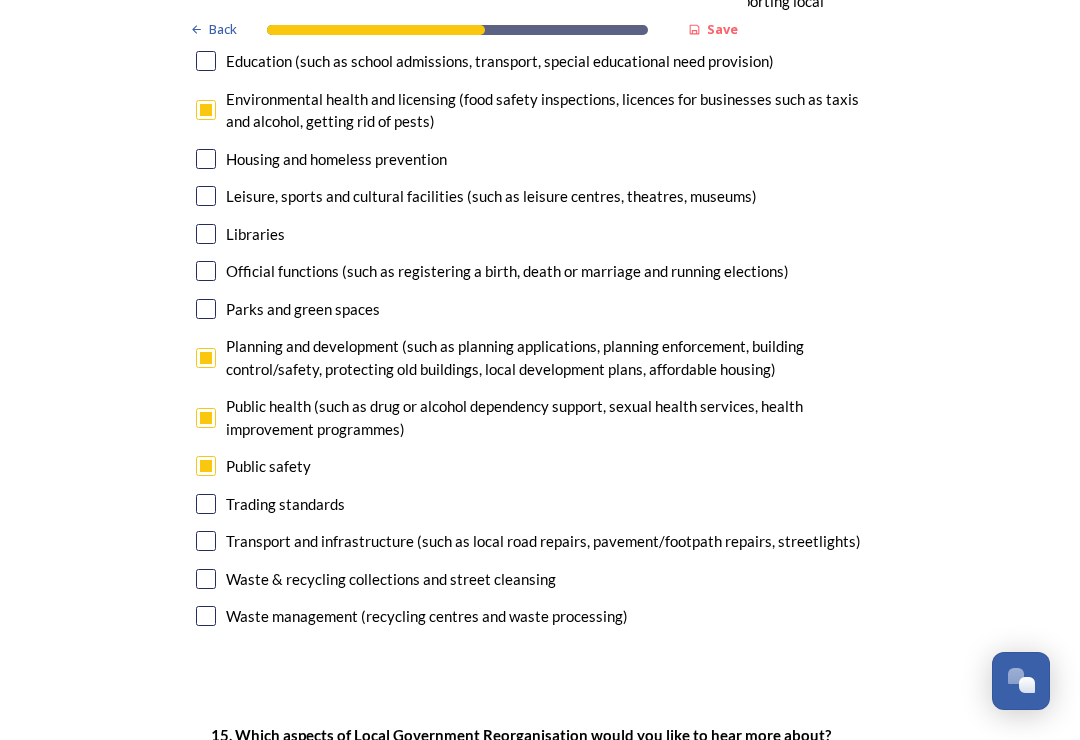 checkbox on "true" 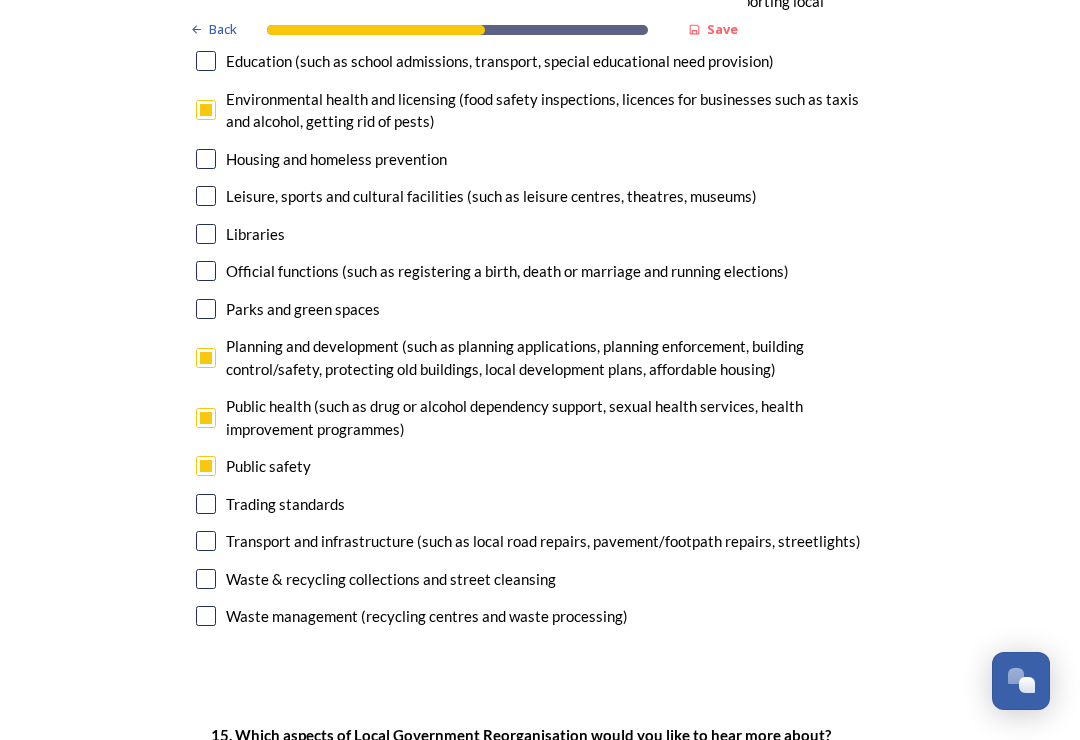 click at bounding box center [206, 504] 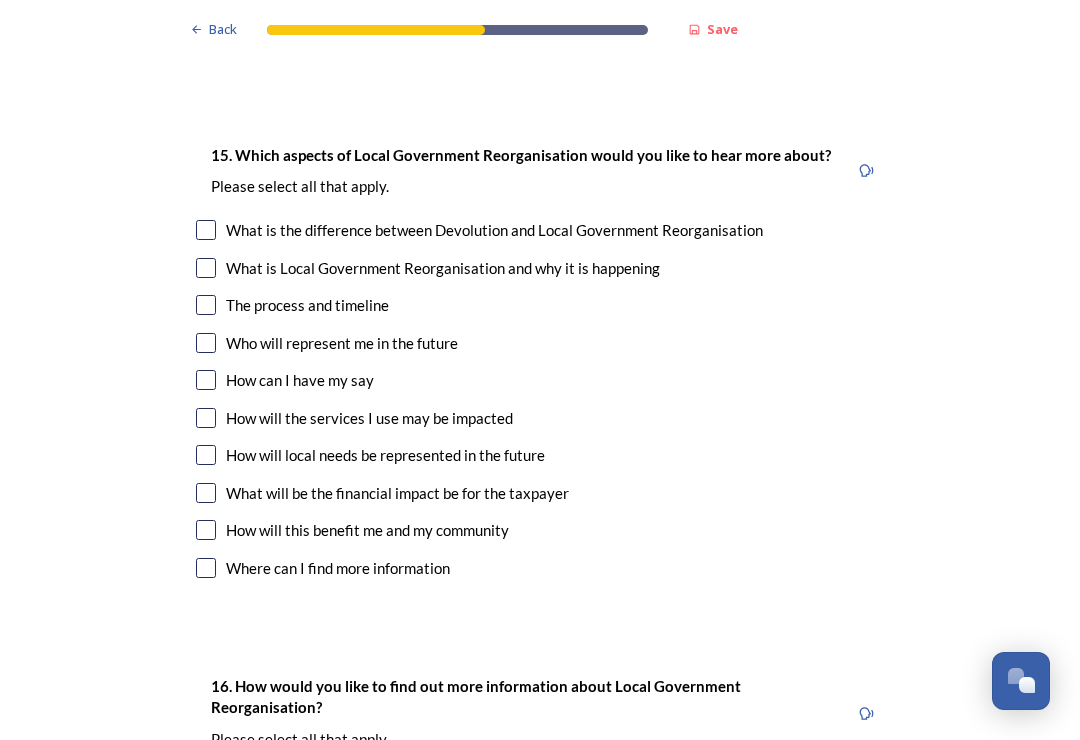 scroll, scrollTop: 5603, scrollLeft: 0, axis: vertical 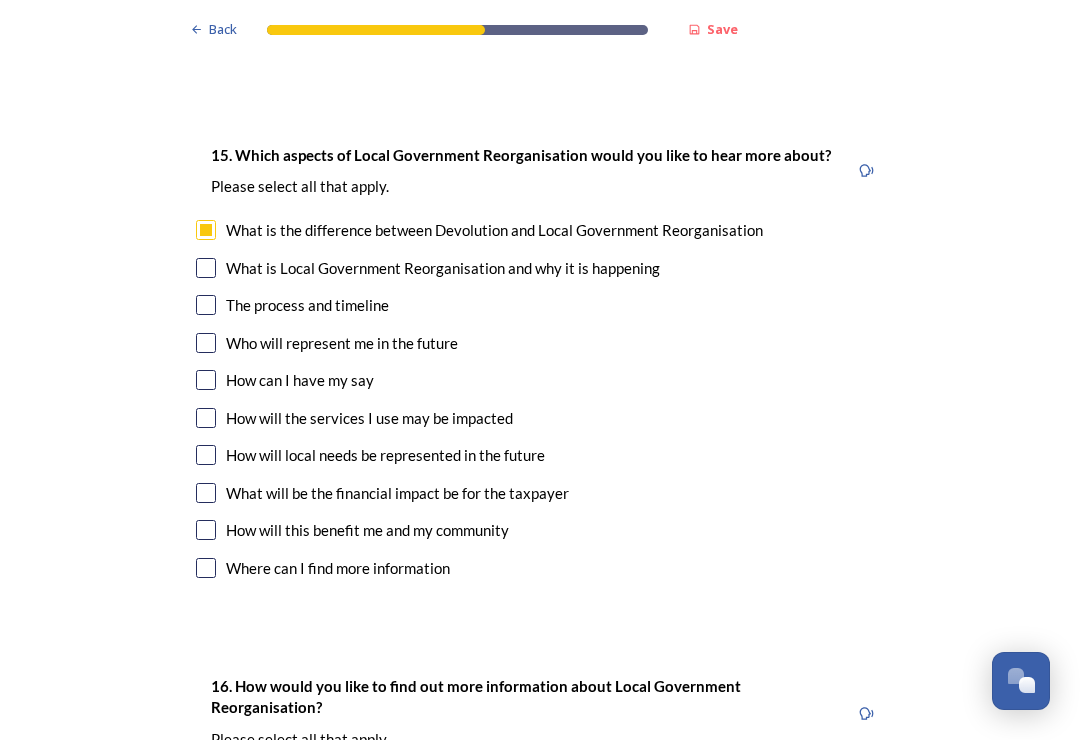 click on "15. Which aspects of Local Government Reorganisation would you like to hear more about? ﻿Please select all that apply.   What is the difference between Devolution and Local Government Reorganisation What is Local Government Reorganisation and why it is happening The process and timeline Who will represent me in the future How can I have my say How will the services I use may be impacted How will local needs be represented in the future What will be the financial impact be for the taxpayer How will this benefit me and my community Where can I find more information" at bounding box center (540, 364) 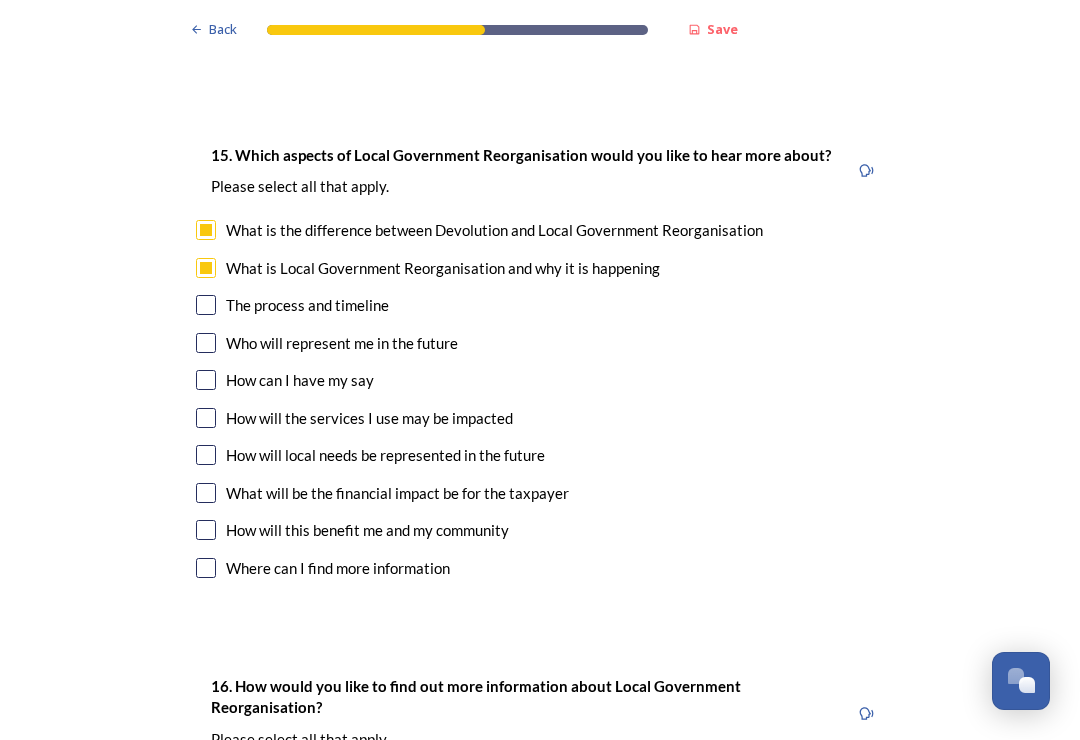 click at bounding box center [206, 305] 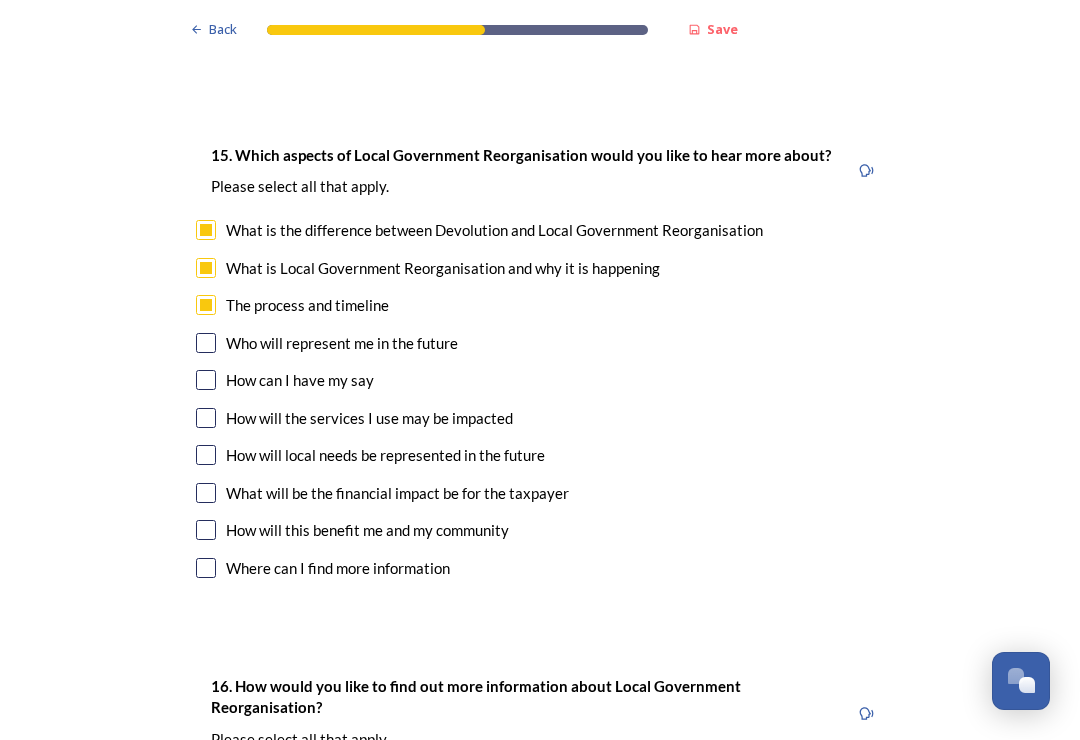 click at bounding box center [206, 343] 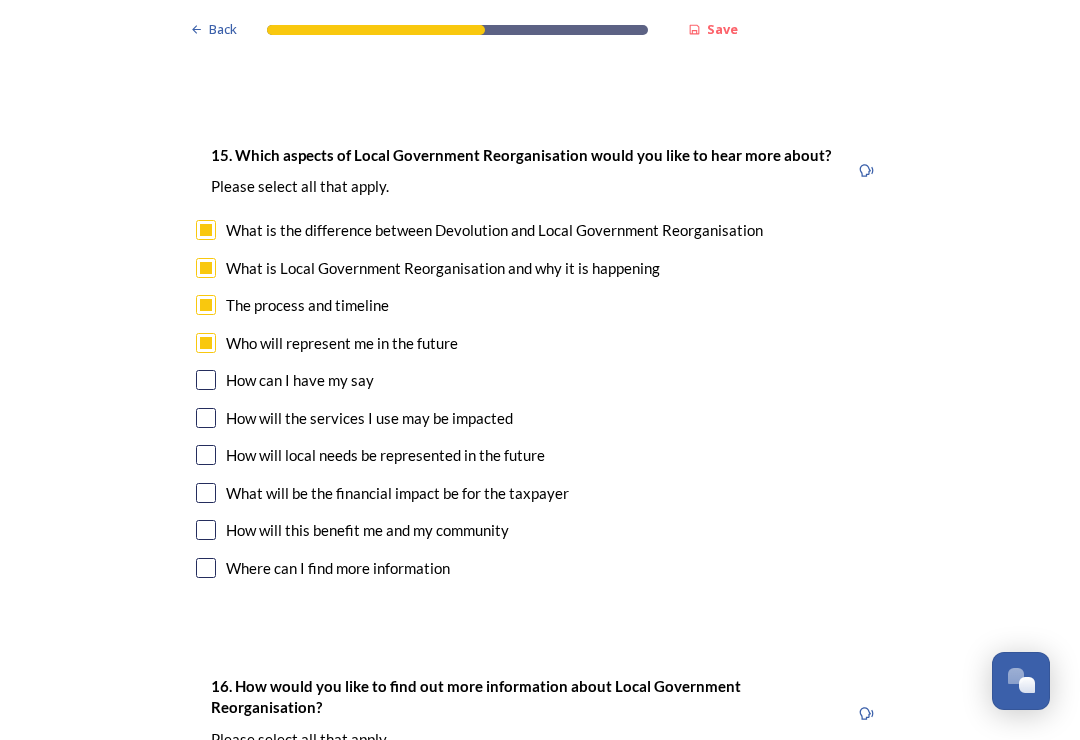 click at bounding box center (206, 418) 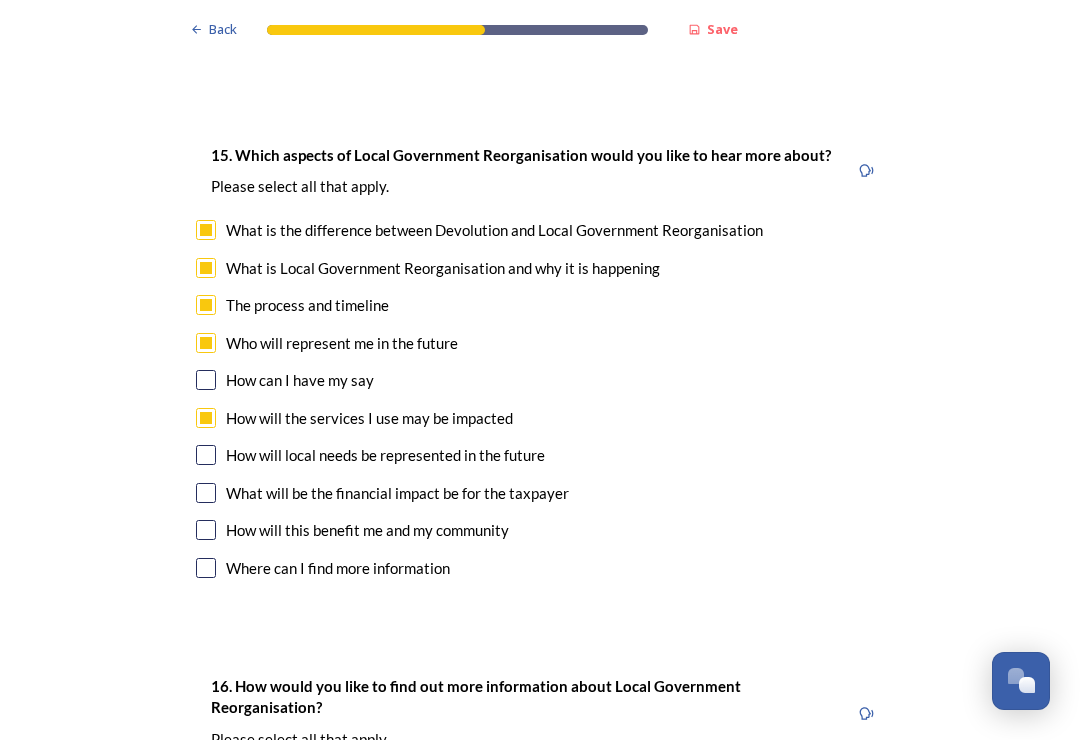 click at bounding box center [206, 493] 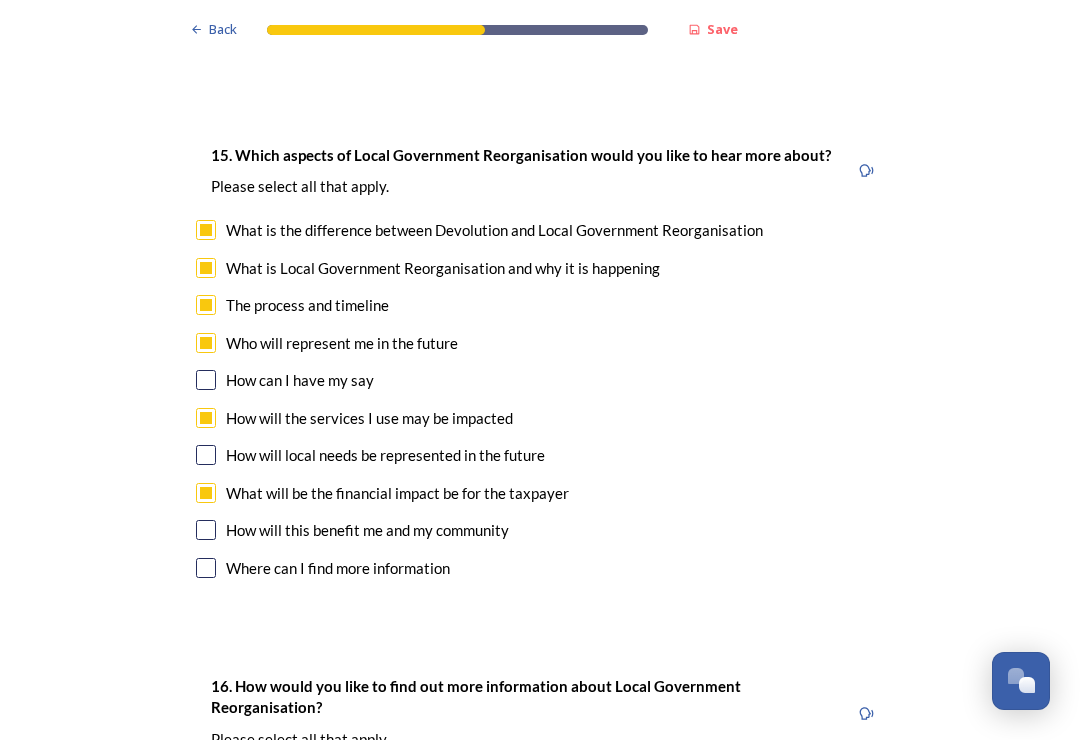 click at bounding box center [206, 530] 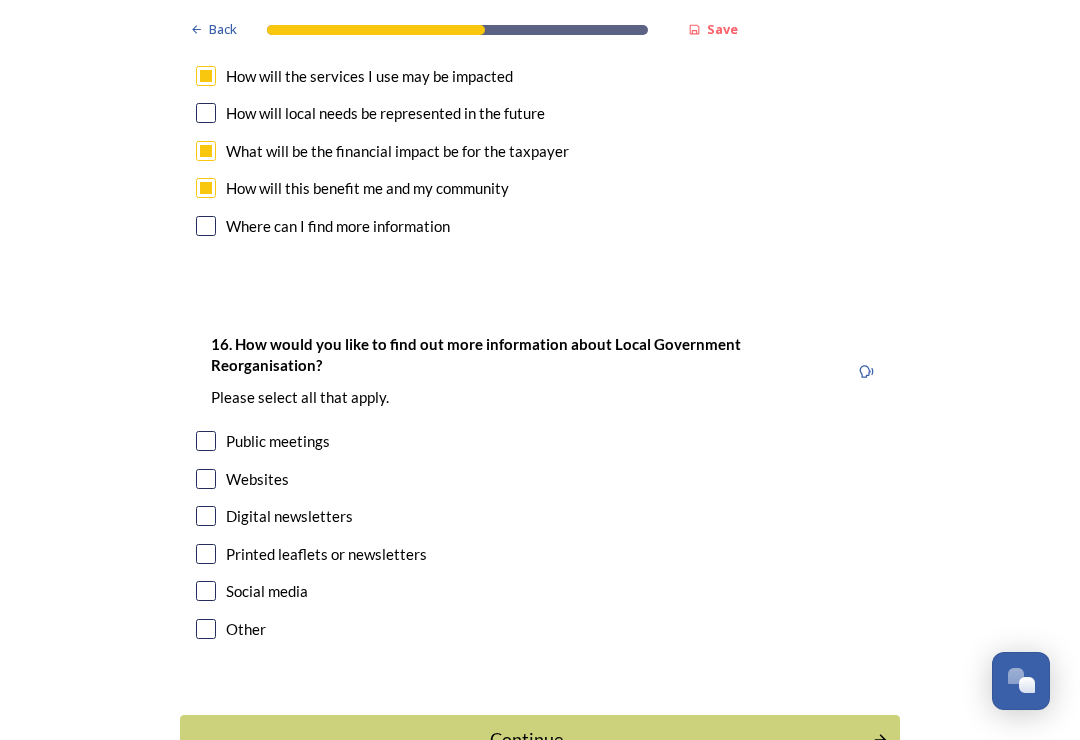 scroll, scrollTop: 5945, scrollLeft: 0, axis: vertical 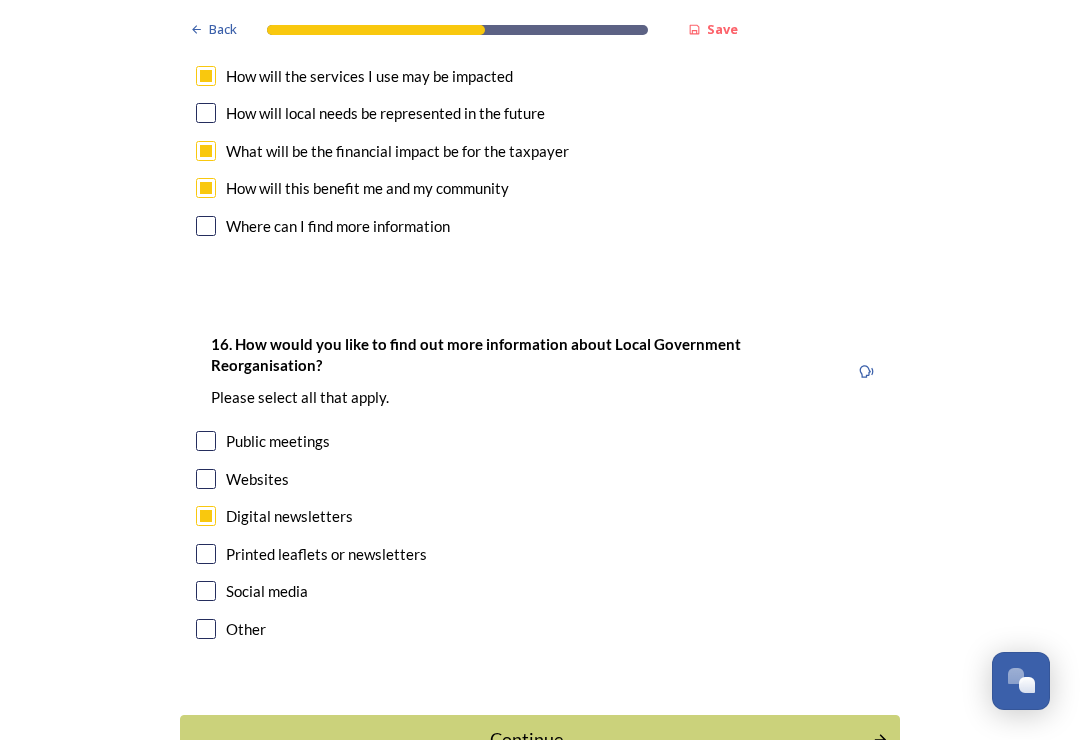 click at bounding box center (206, 554) 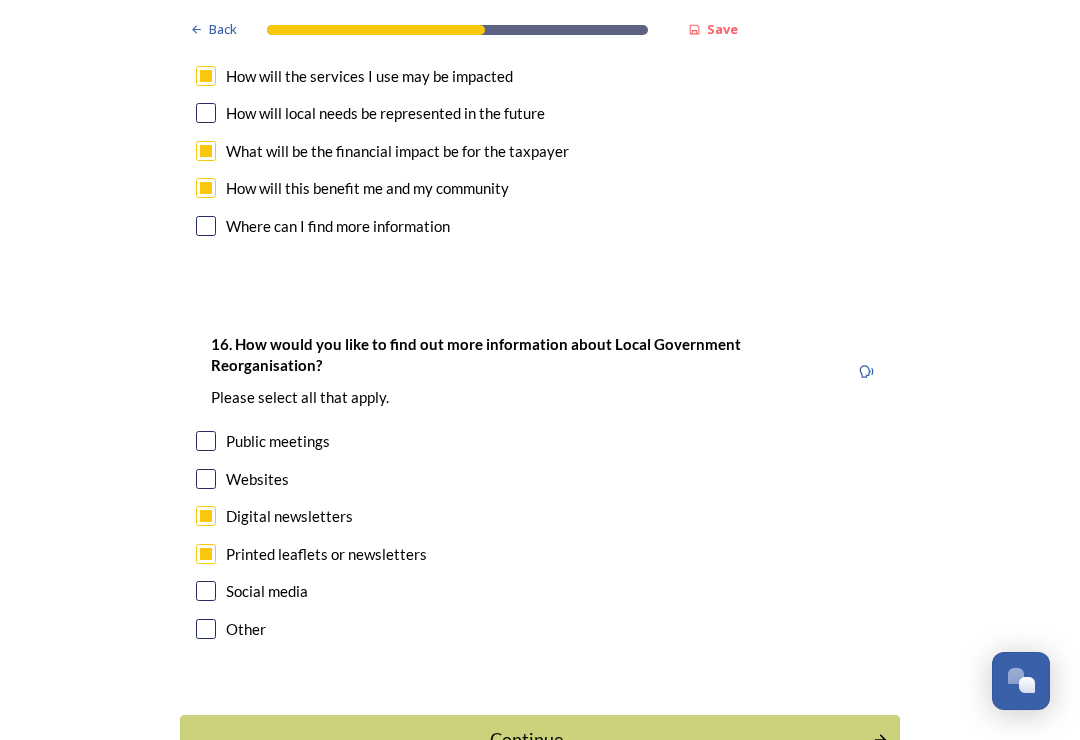 click on "Continue" at bounding box center [526, 739] 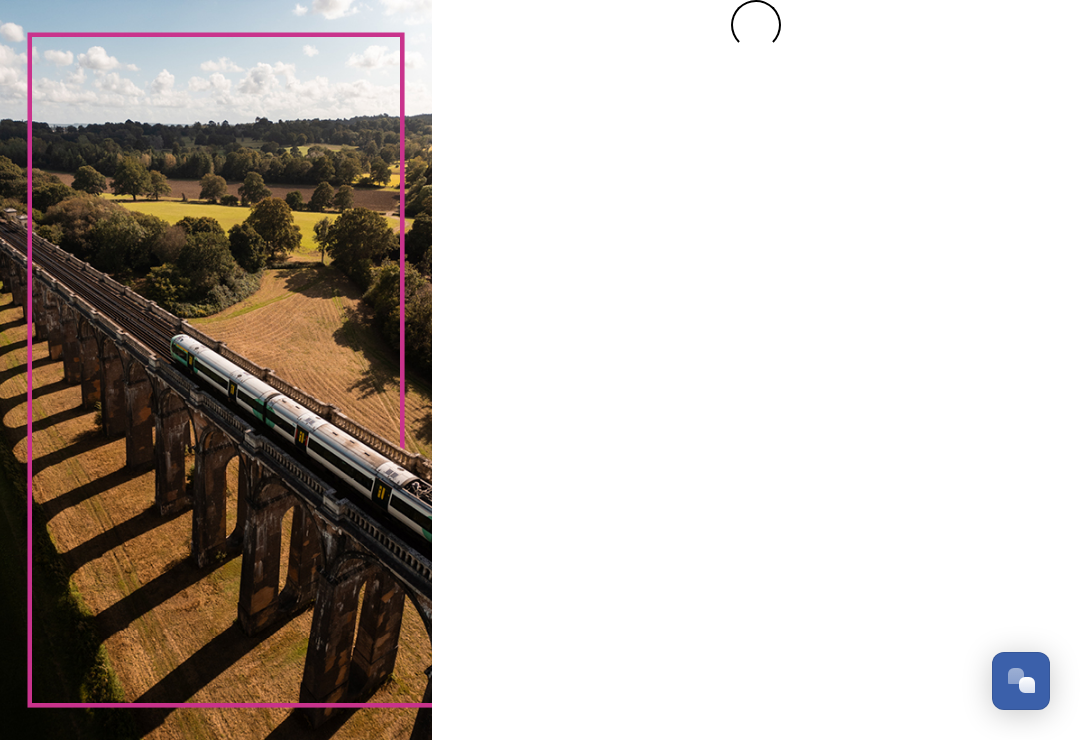 scroll, scrollTop: 0, scrollLeft: 0, axis: both 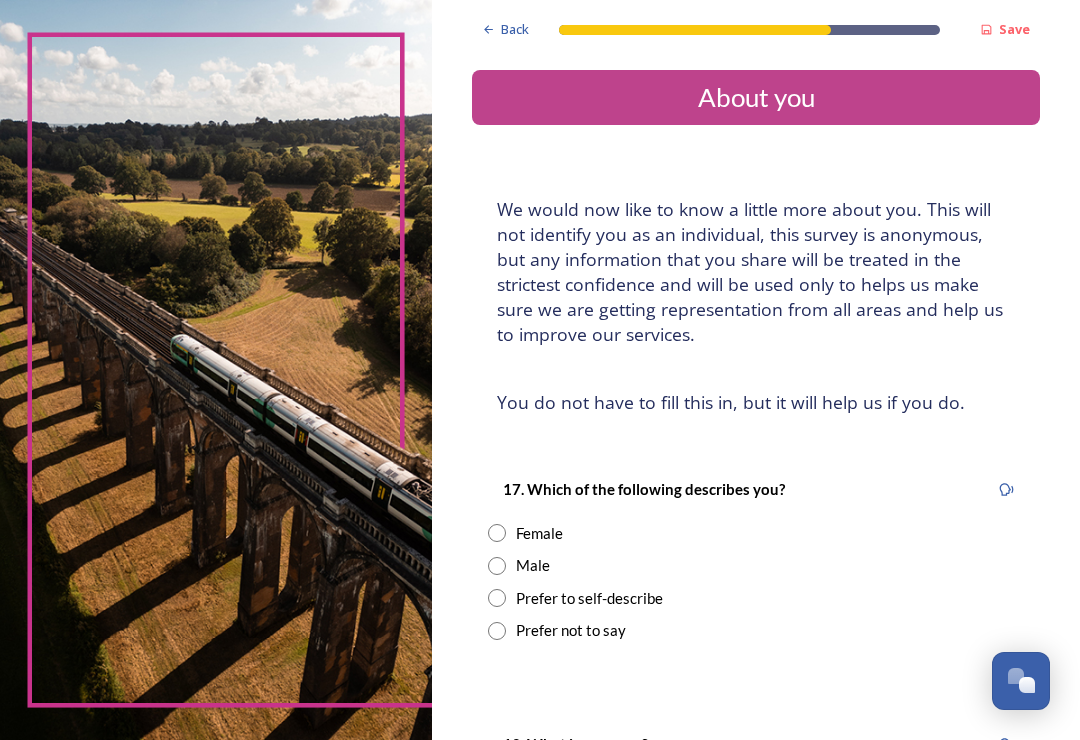 click at bounding box center [497, 566] 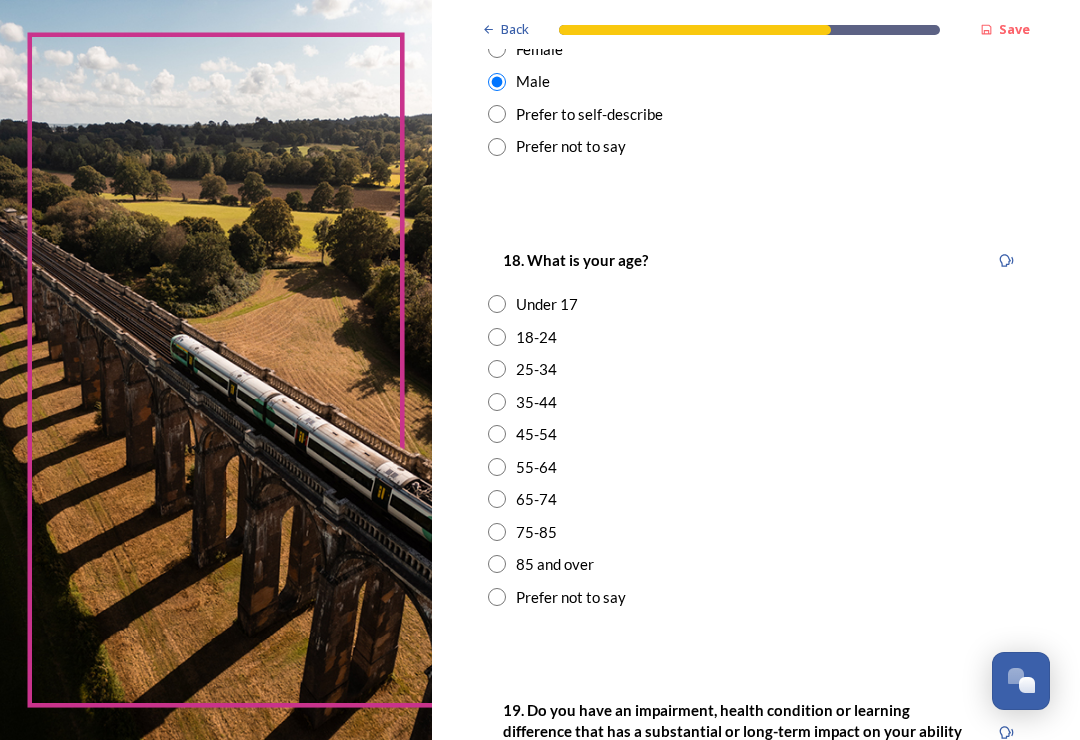 scroll, scrollTop: 486, scrollLeft: 0, axis: vertical 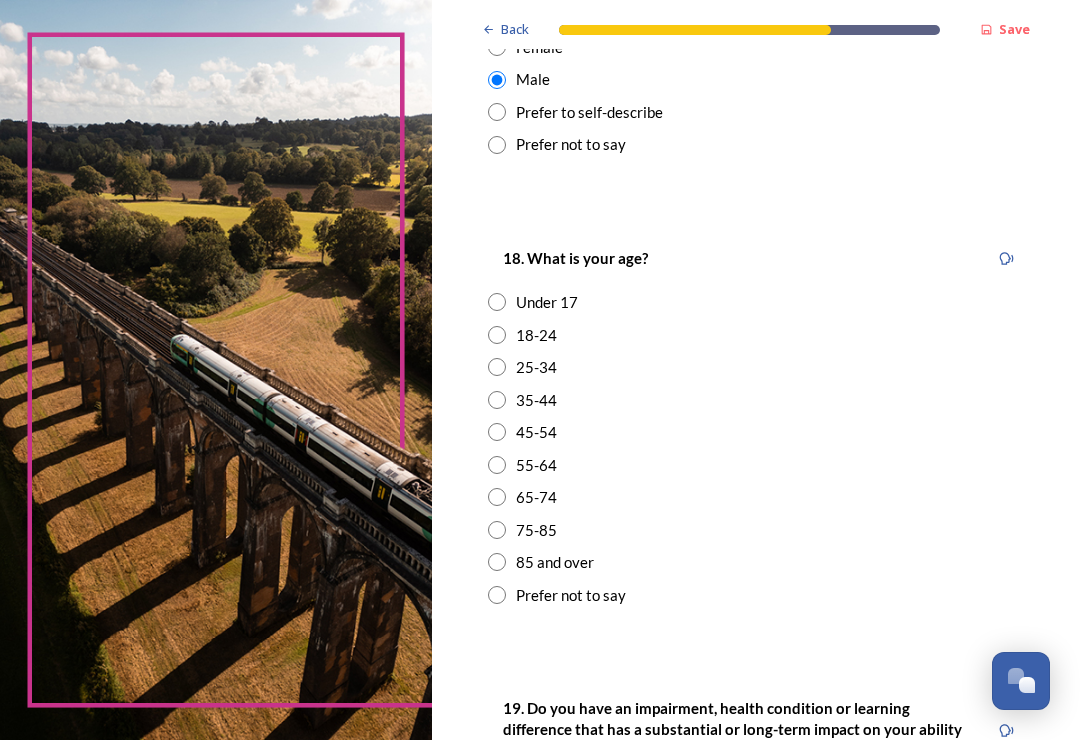 click at bounding box center [497, 497] 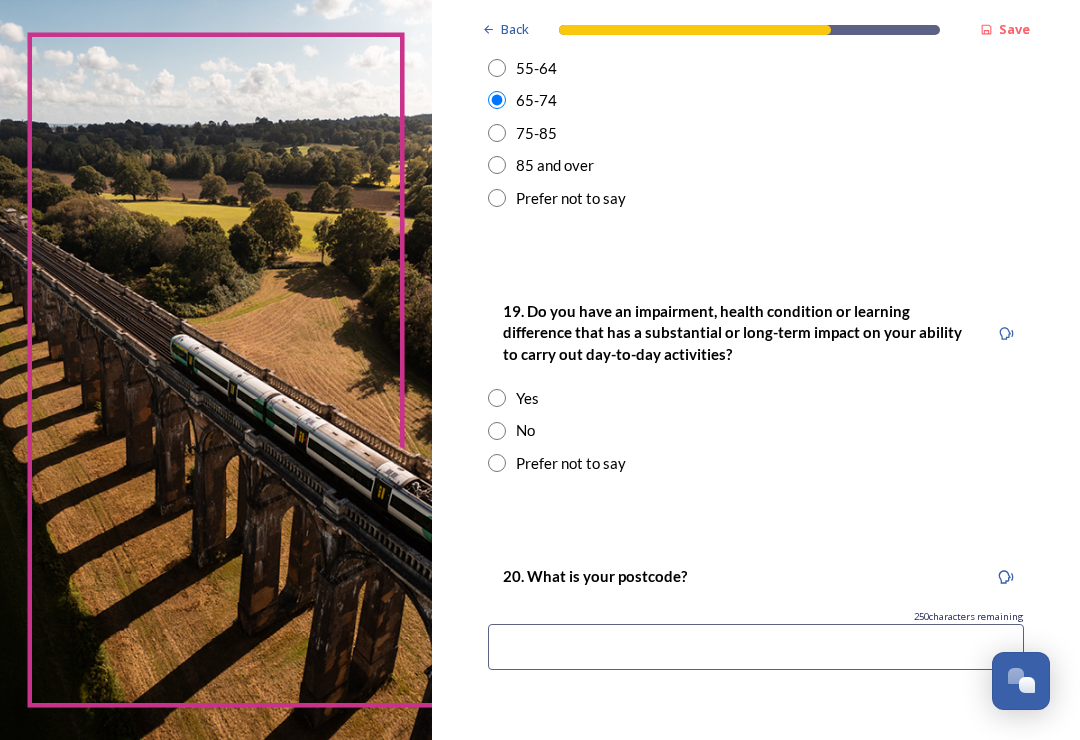 scroll, scrollTop: 884, scrollLeft: 0, axis: vertical 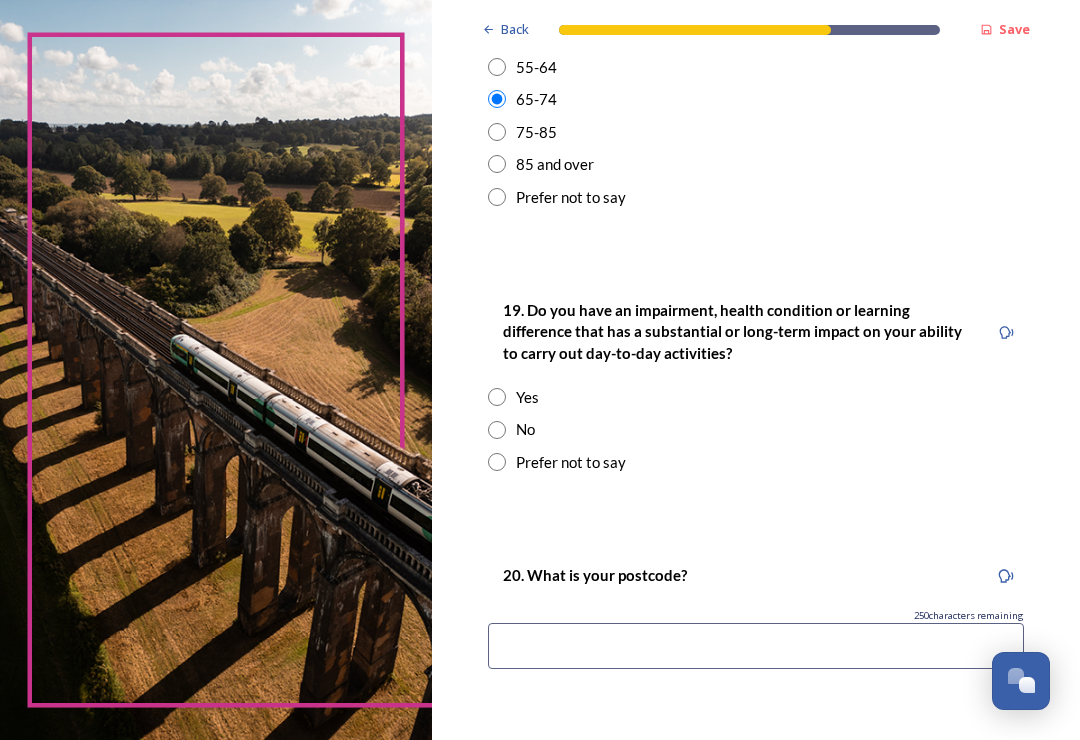 click at bounding box center (497, 430) 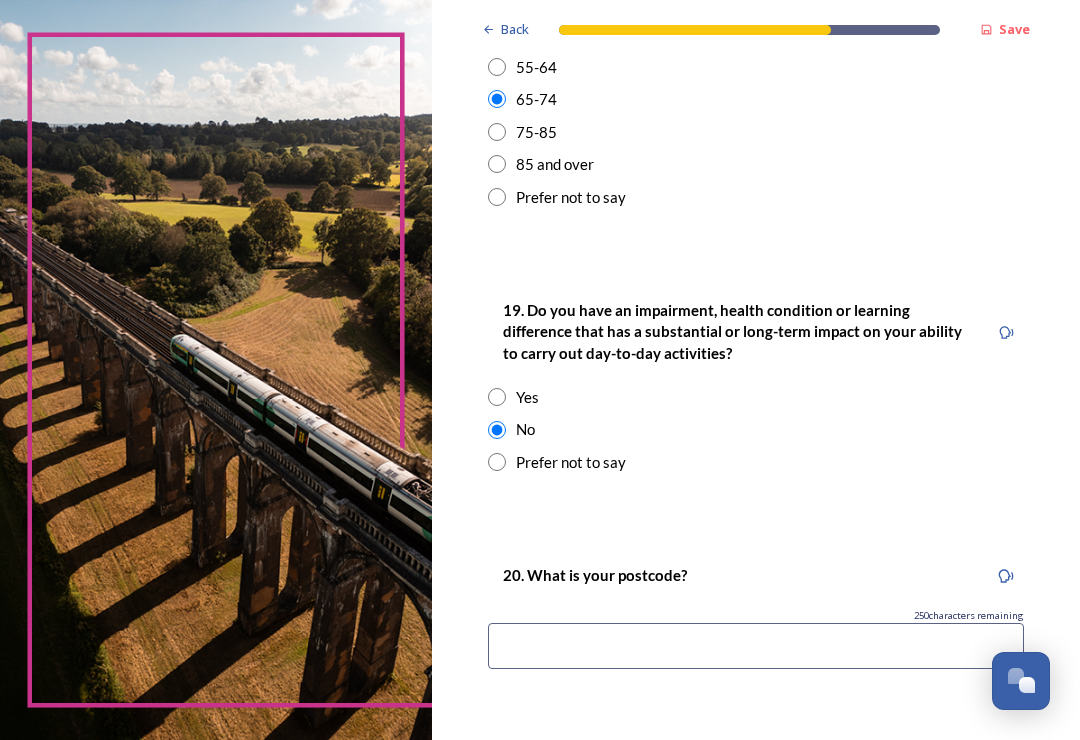 click at bounding box center (756, 646) 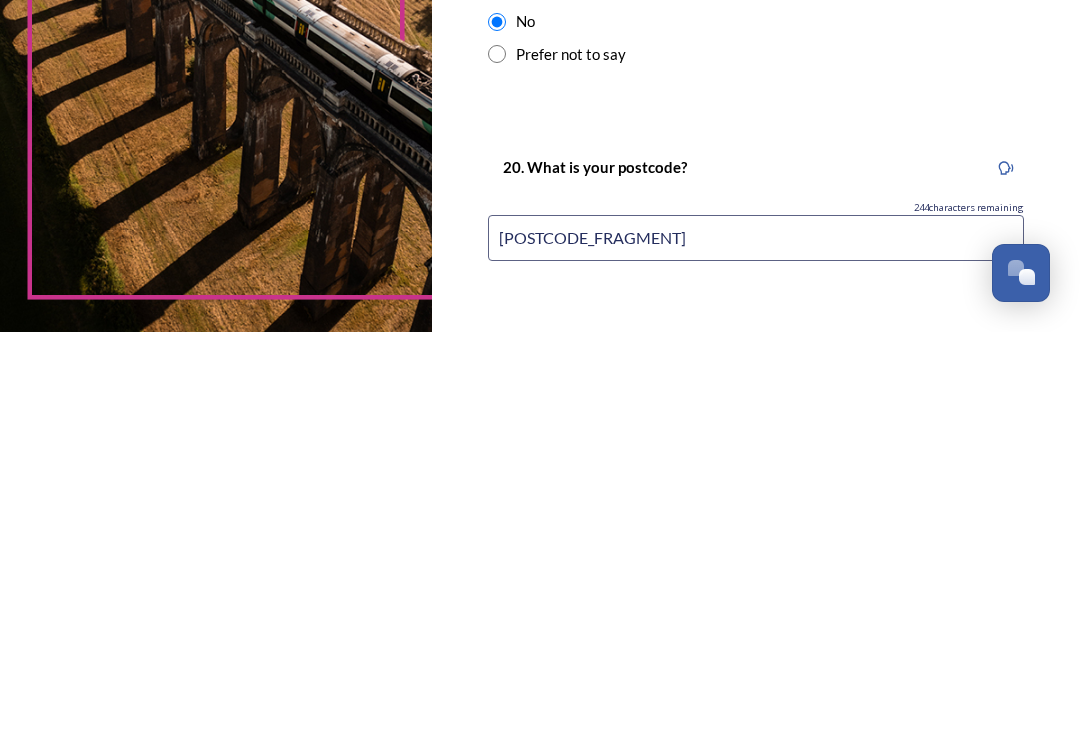 type on "[POSTCODE]" 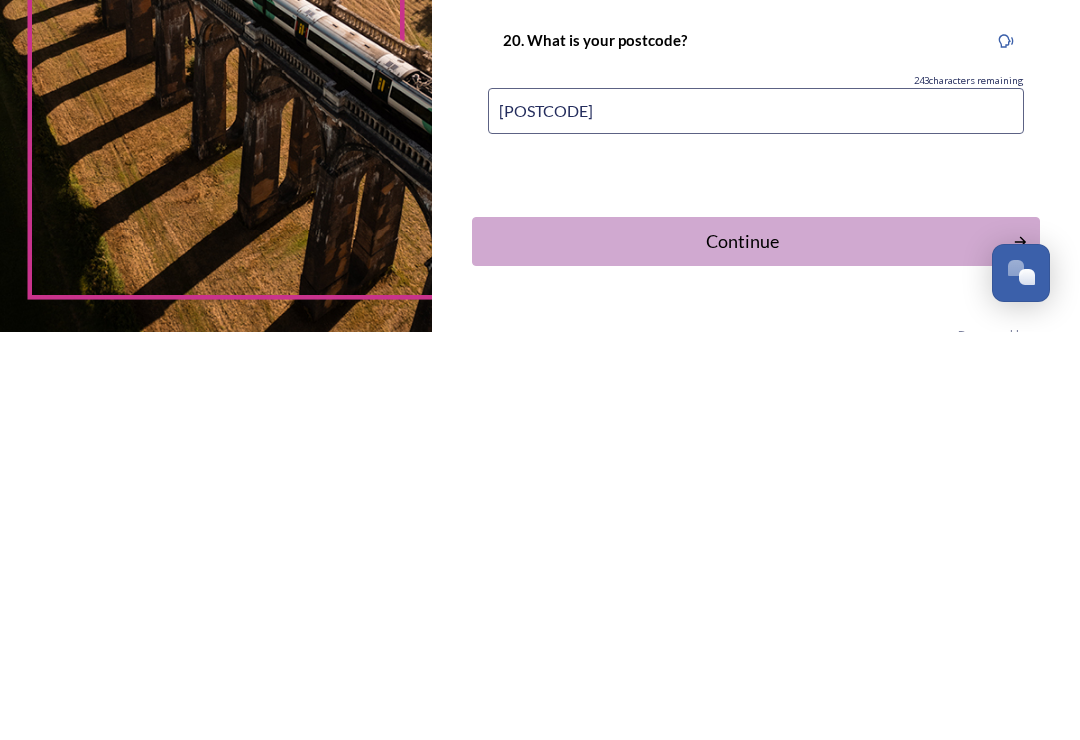 scroll, scrollTop: 1010, scrollLeft: 0, axis: vertical 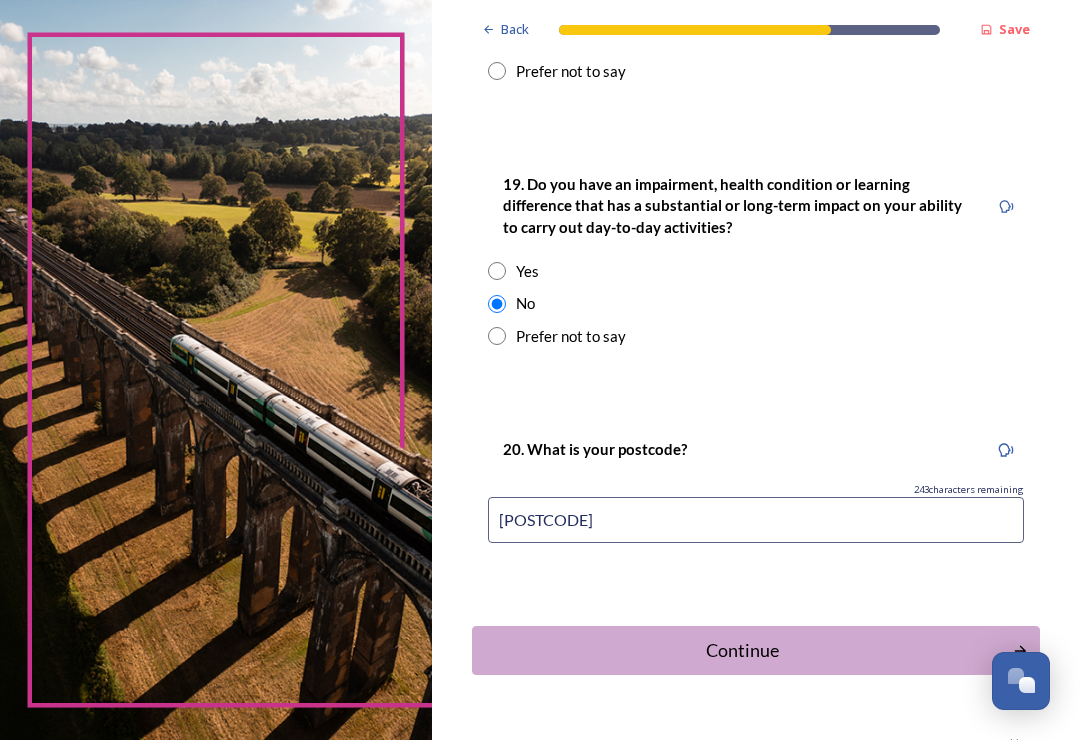 click on "Continue" at bounding box center [742, 650] 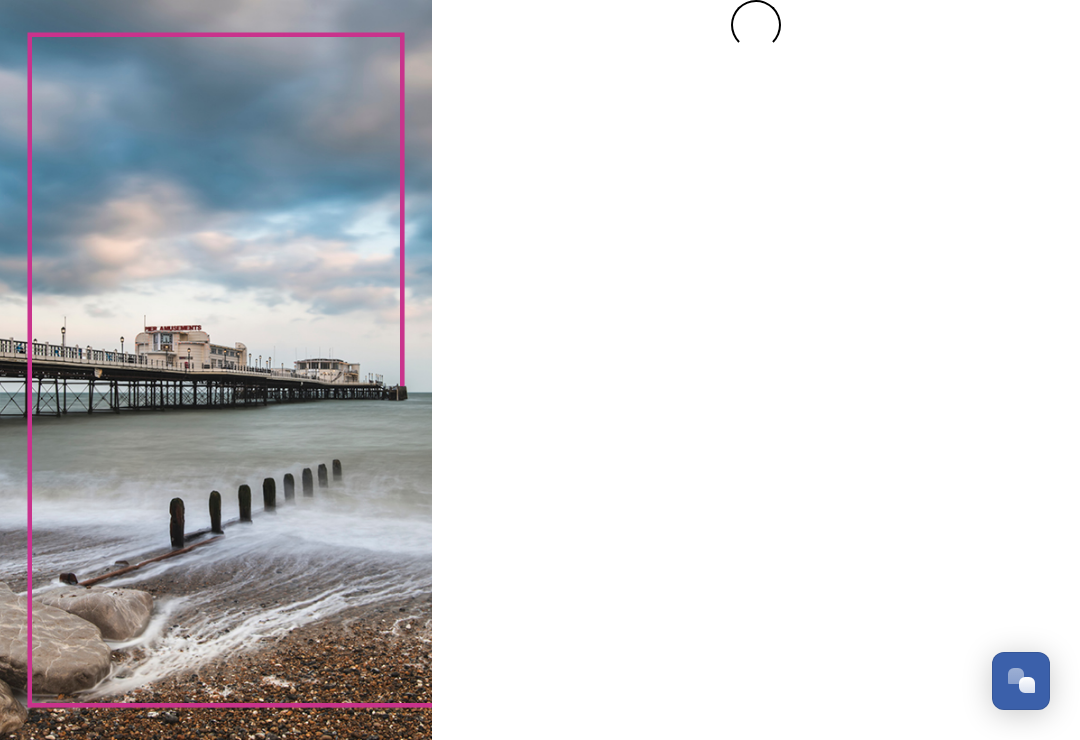 scroll, scrollTop: 0, scrollLeft: 0, axis: both 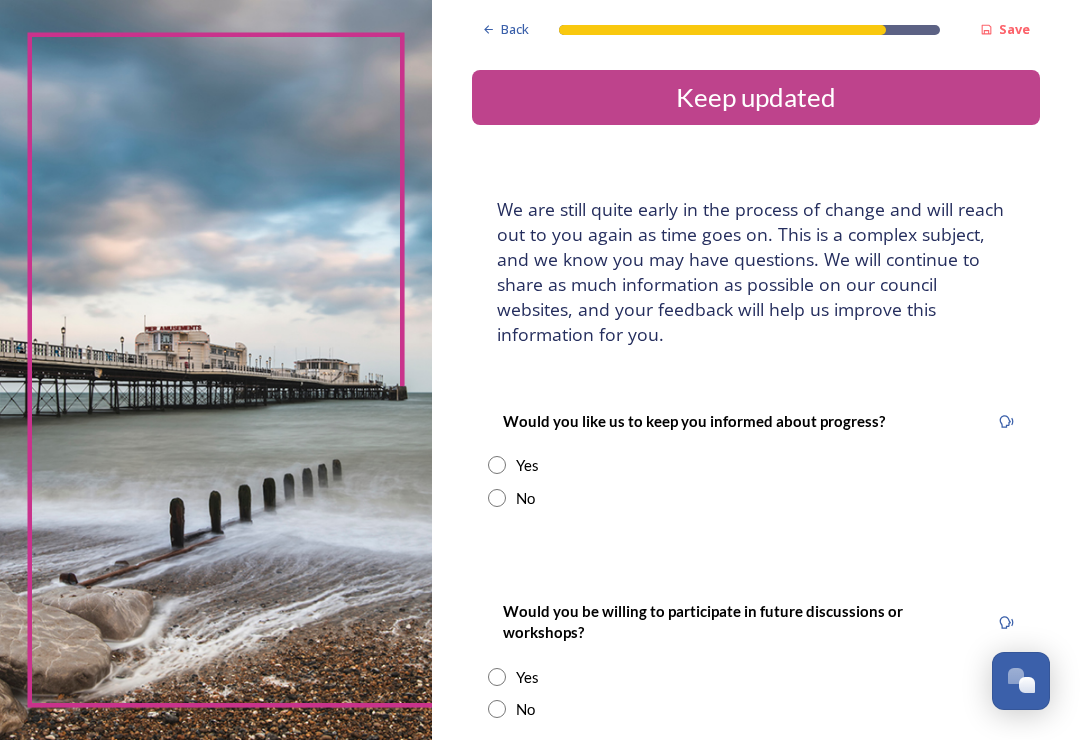 click at bounding box center [497, 465] 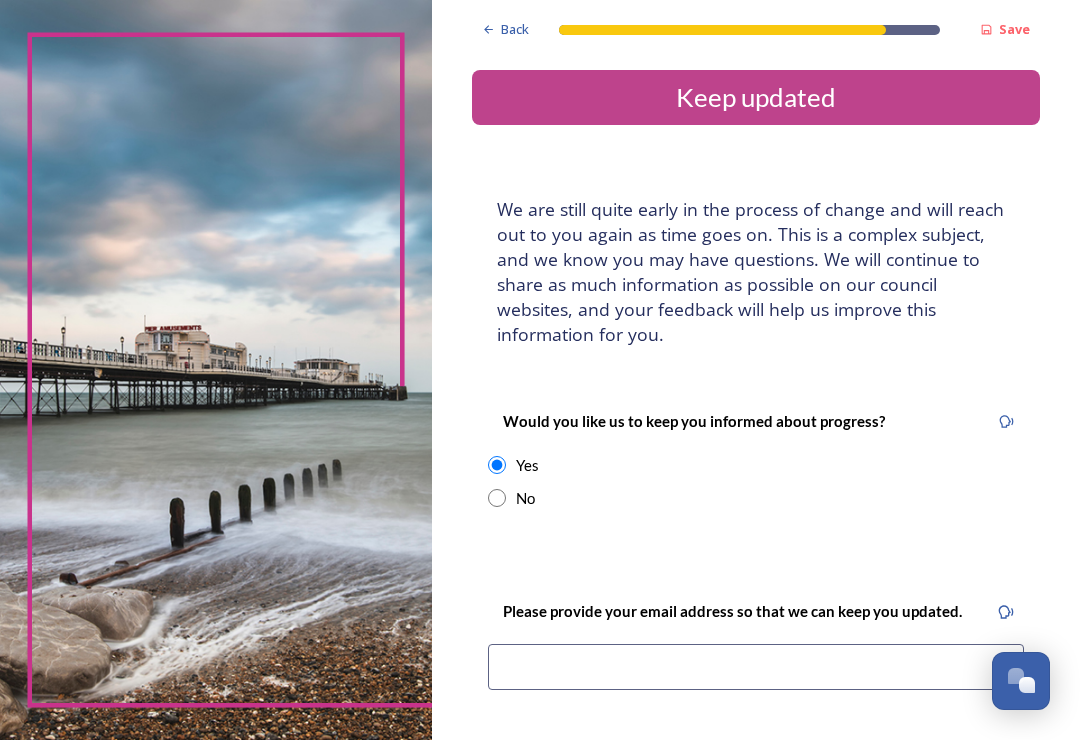click at bounding box center (756, 667) 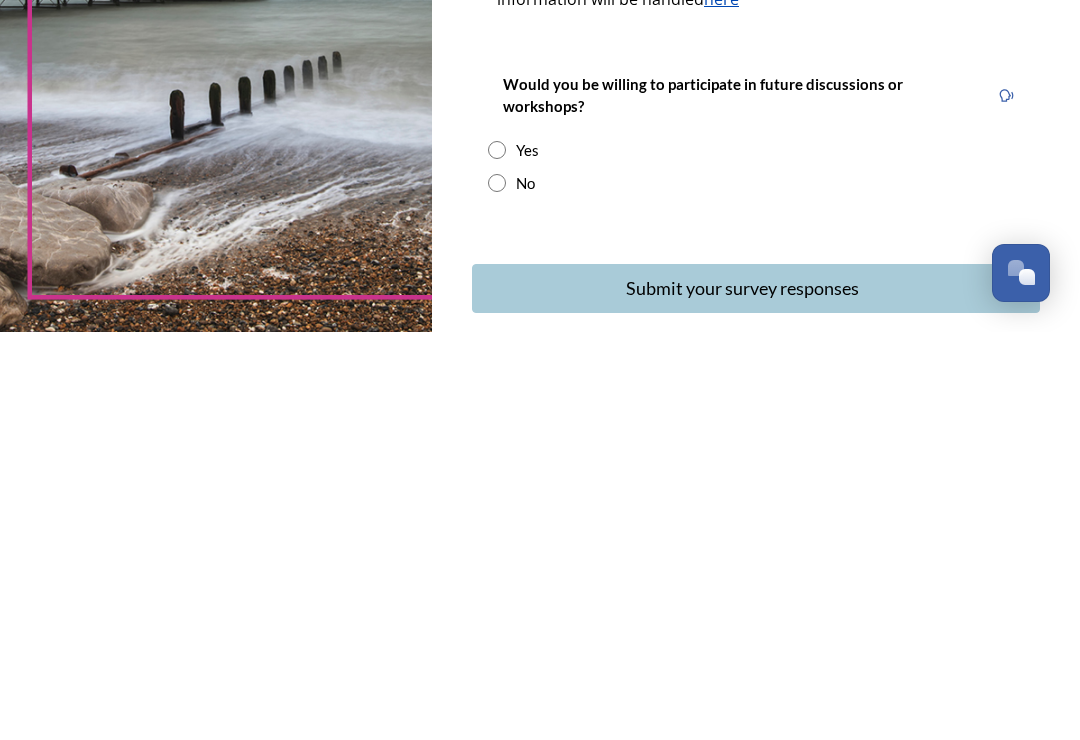 scroll, scrollTop: 461, scrollLeft: 0, axis: vertical 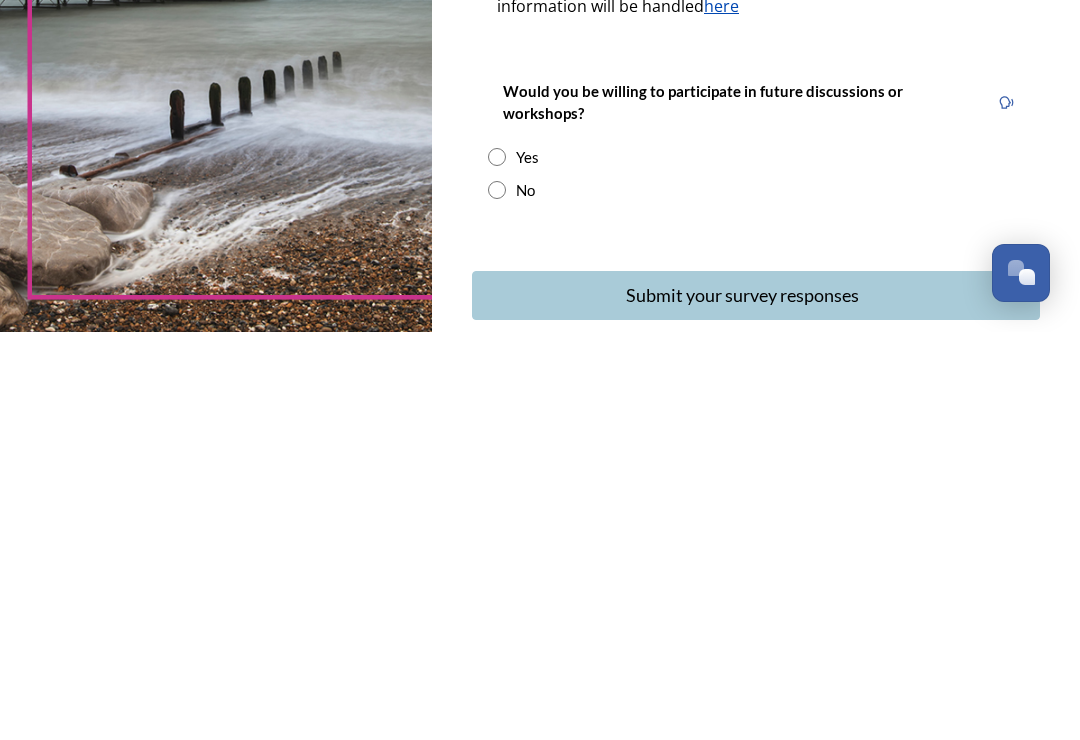 type on "[EMAIL]" 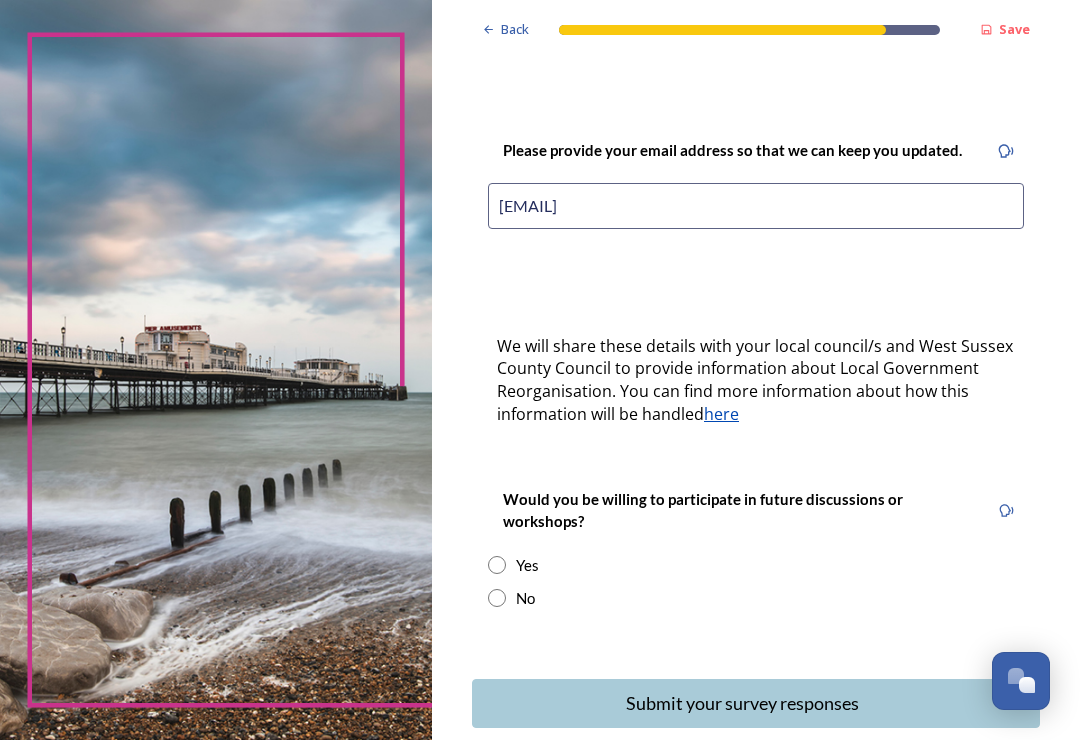 click at bounding box center [497, 565] 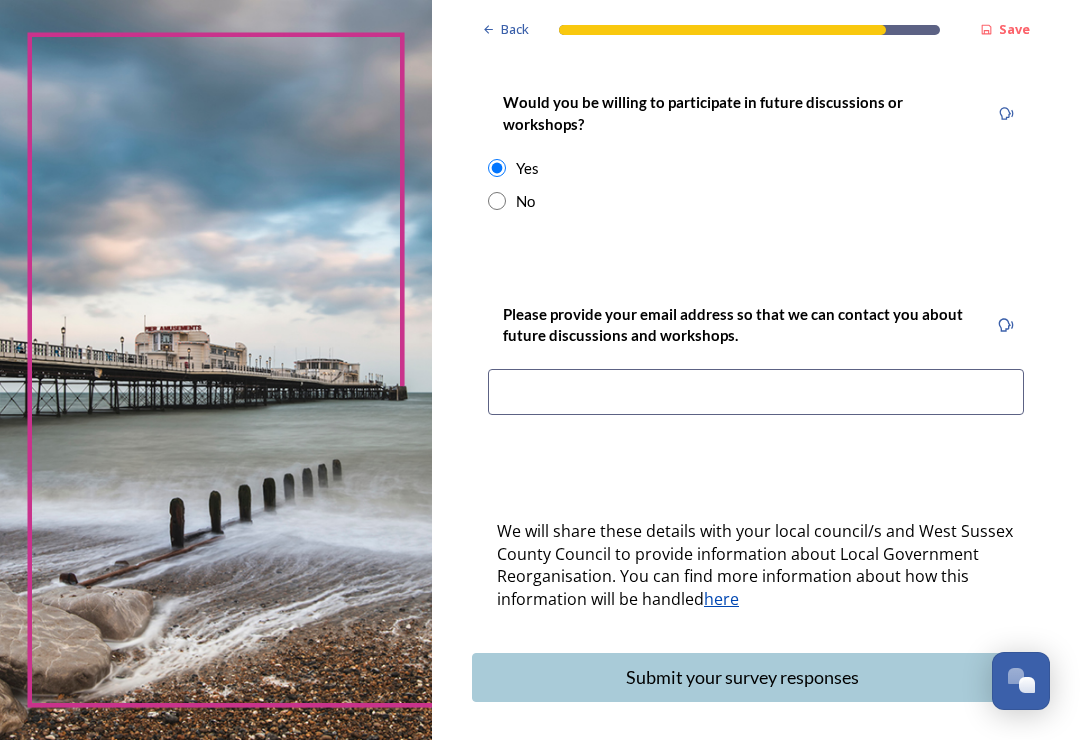 scroll, scrollTop: 859, scrollLeft: 0, axis: vertical 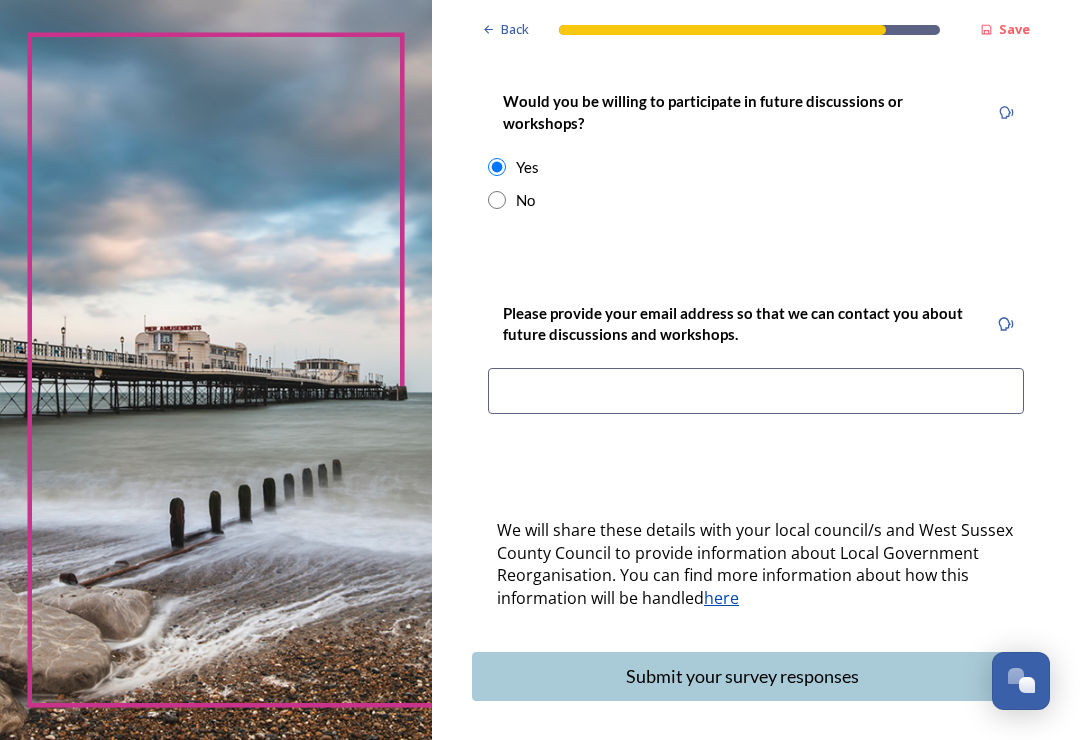 click at bounding box center (756, 391) 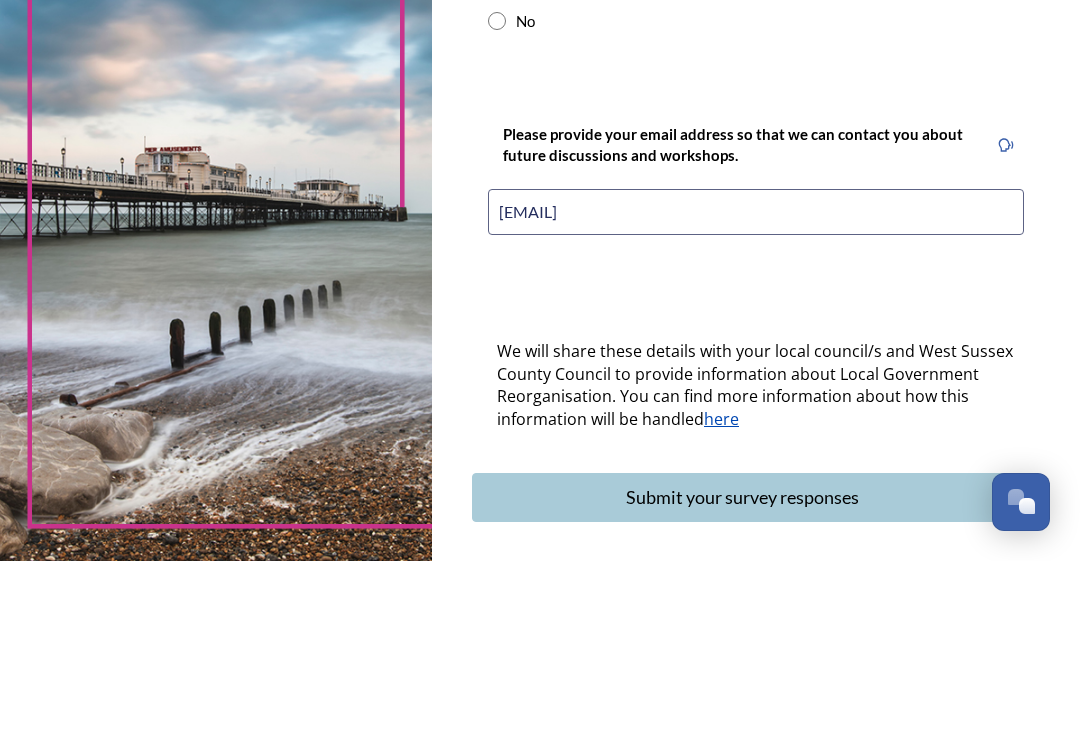 type on "[EMAIL]" 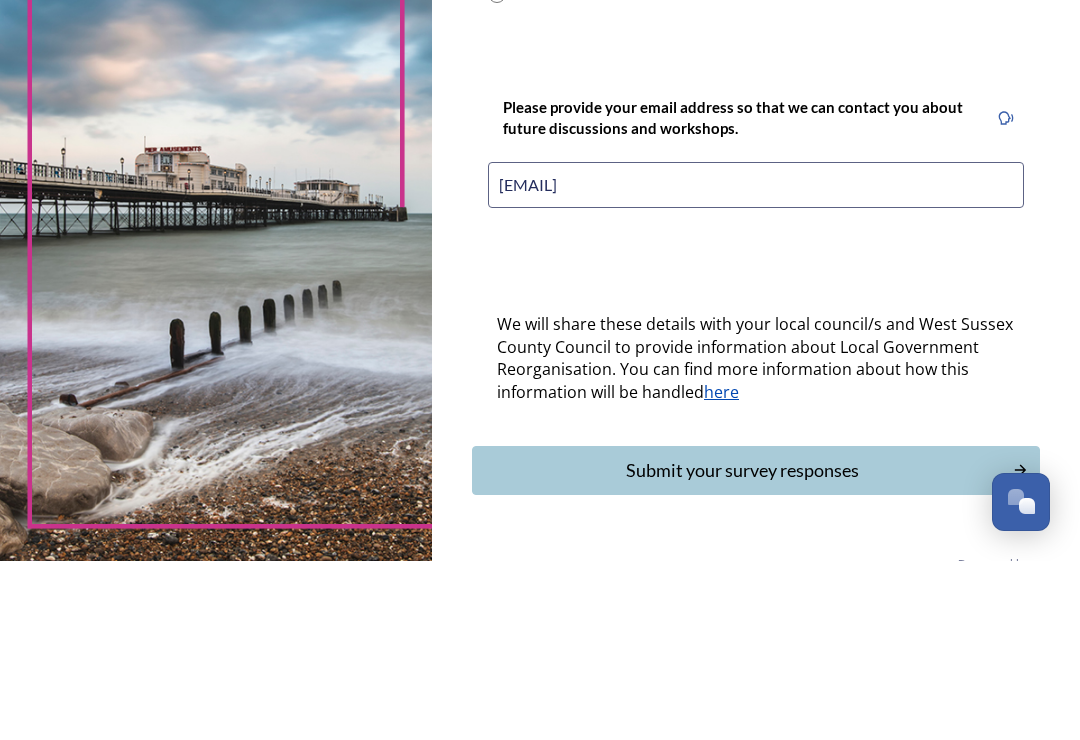 scroll, scrollTop: 886, scrollLeft: 0, axis: vertical 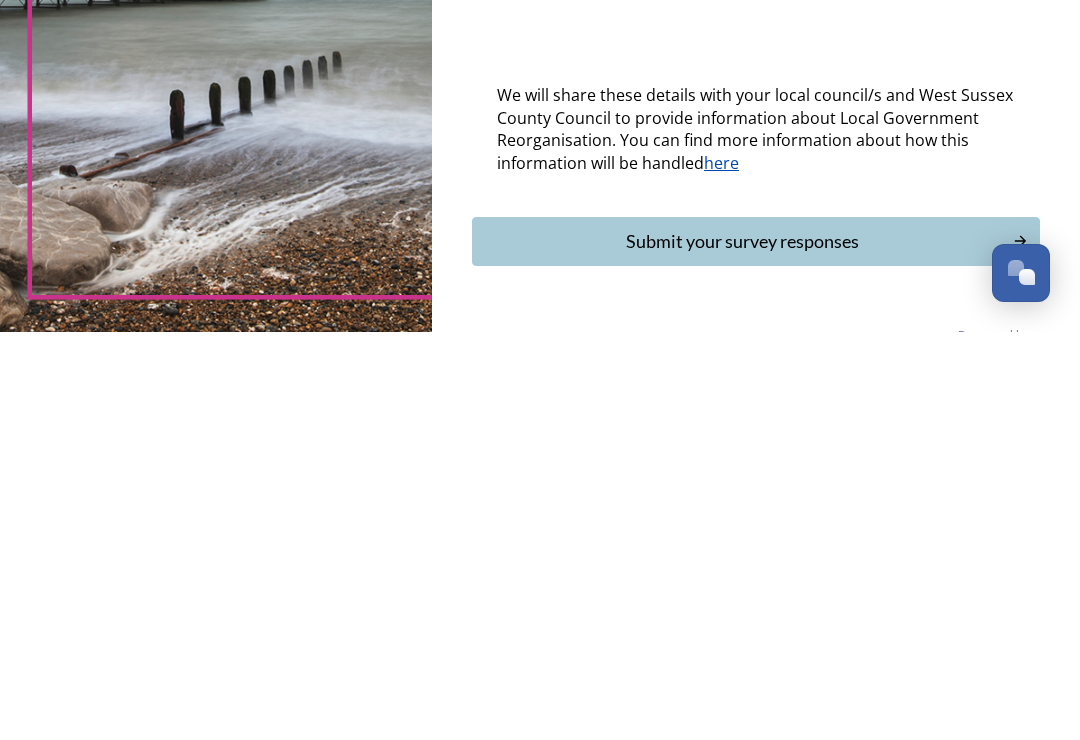 click on "Submit your survey responses" at bounding box center [742, 649] 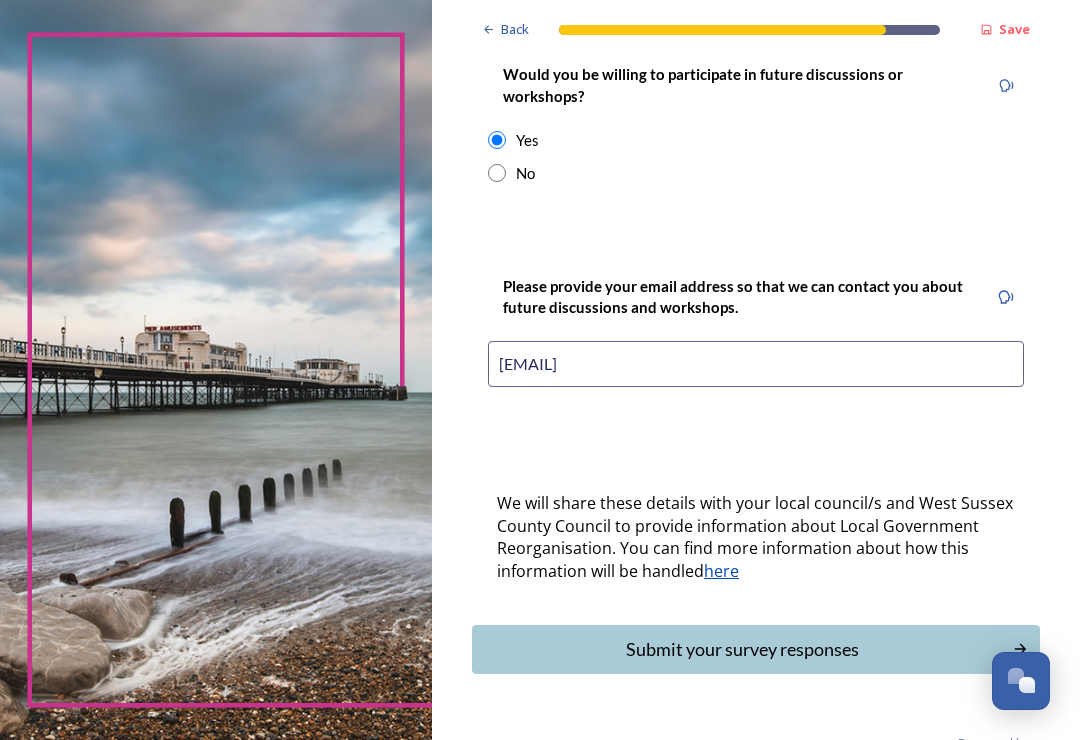 scroll, scrollTop: 0, scrollLeft: 0, axis: both 